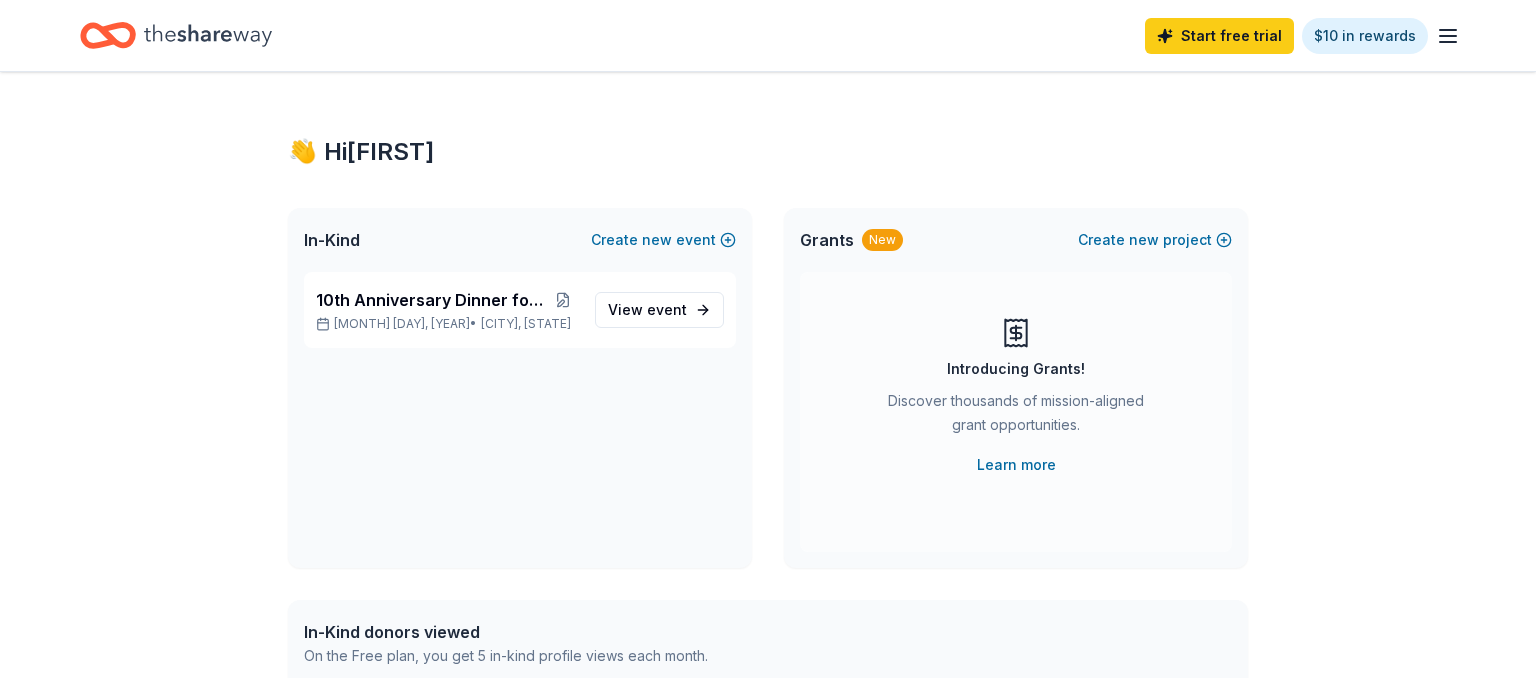 scroll, scrollTop: 0, scrollLeft: 0, axis: both 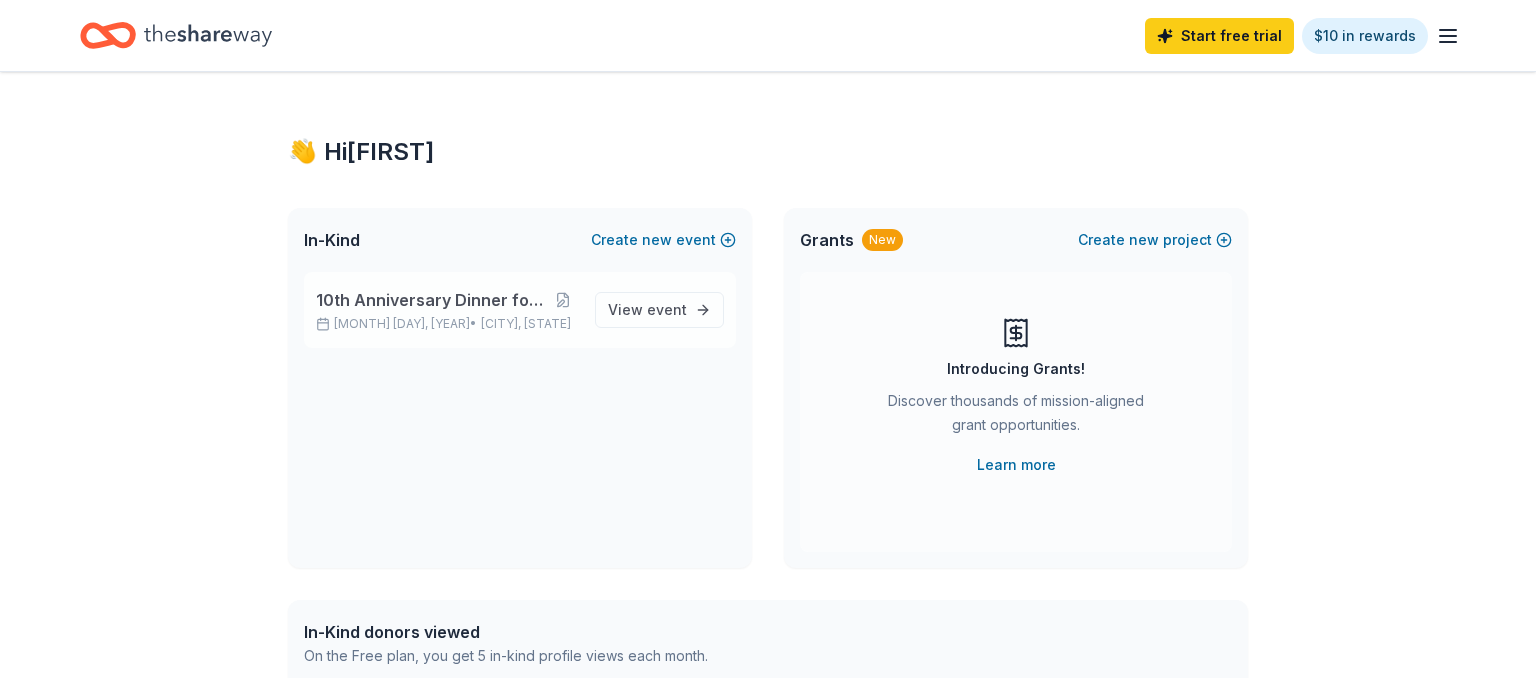click on "10th Anniversary Dinner for Heroes" at bounding box center (431, 300) 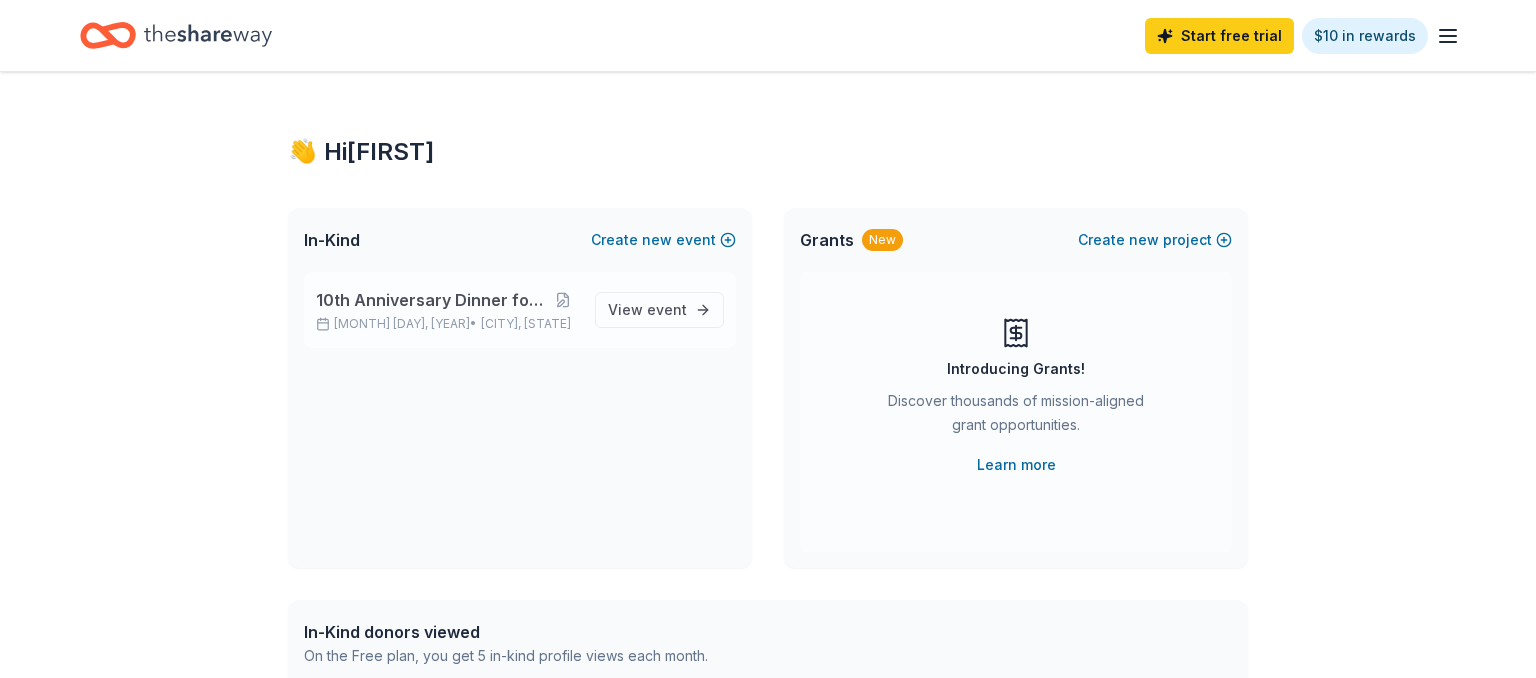 click on "10th Anniversary Dinner for Heroes" at bounding box center [431, 300] 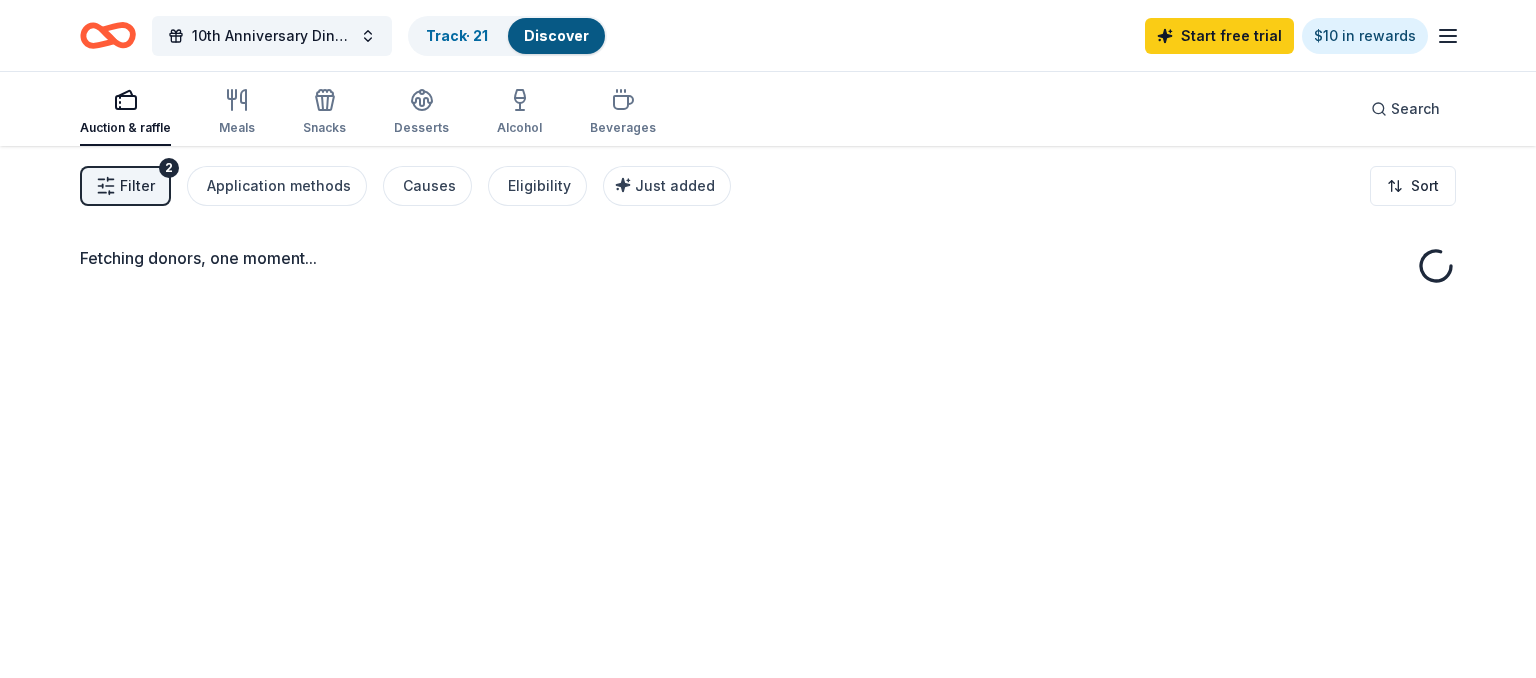 click on "Fetching donors, one moment..." at bounding box center [768, 485] 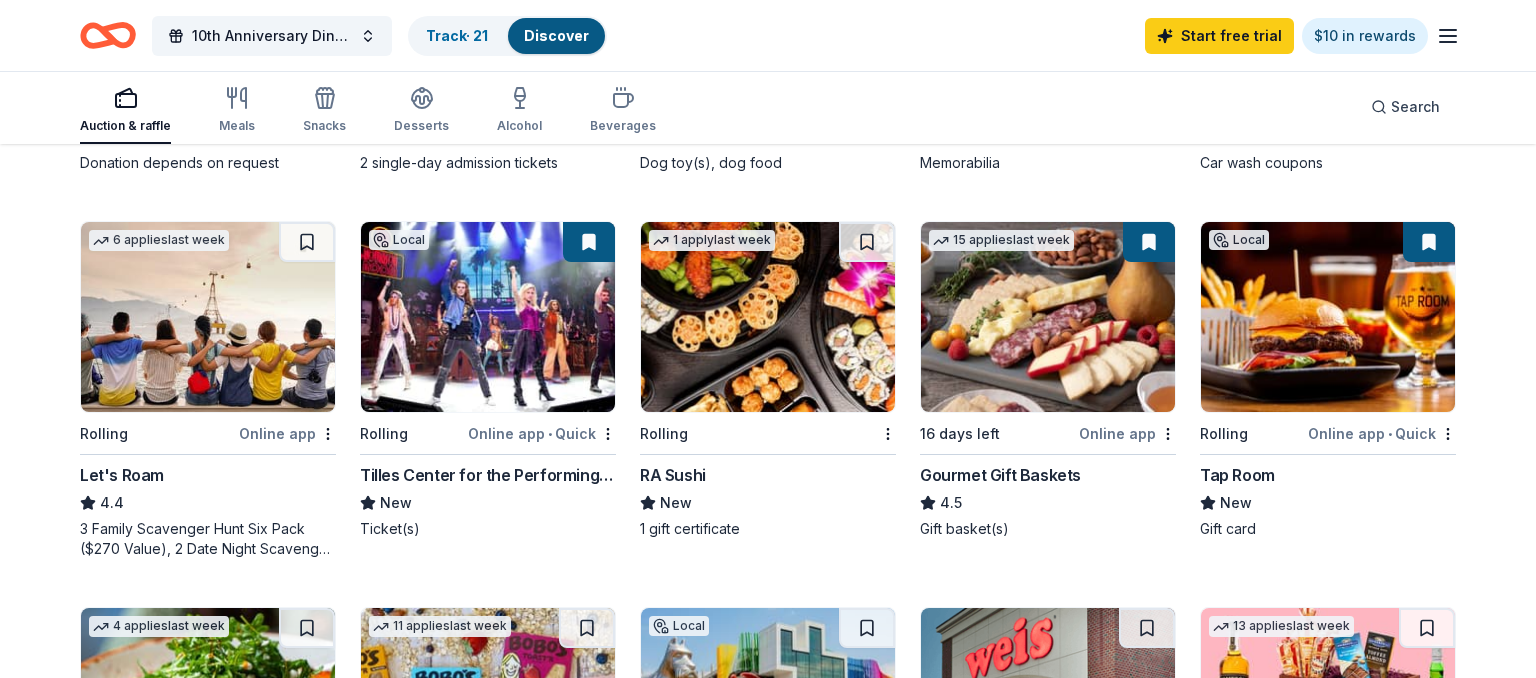 scroll, scrollTop: 528, scrollLeft: 0, axis: vertical 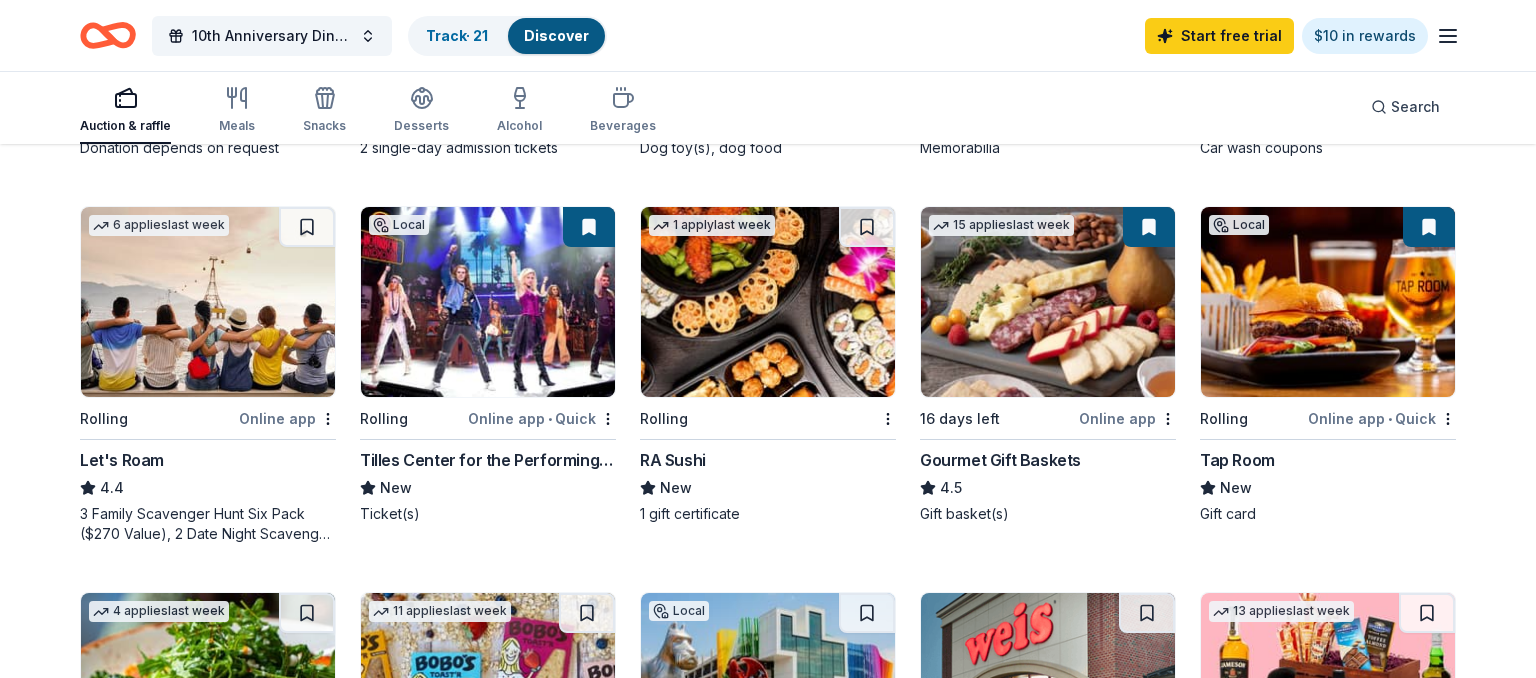 click at bounding box center [1149, 227] 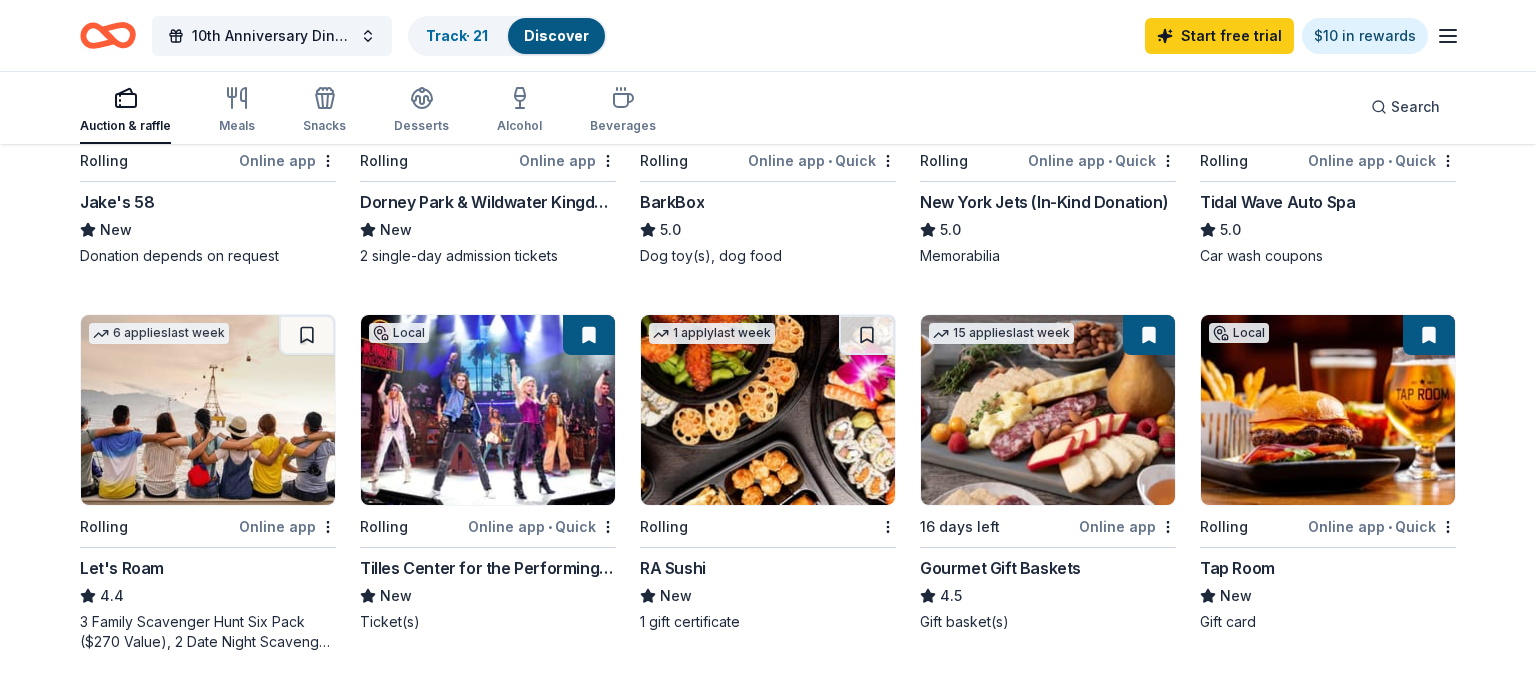 scroll, scrollTop: 528, scrollLeft: 0, axis: vertical 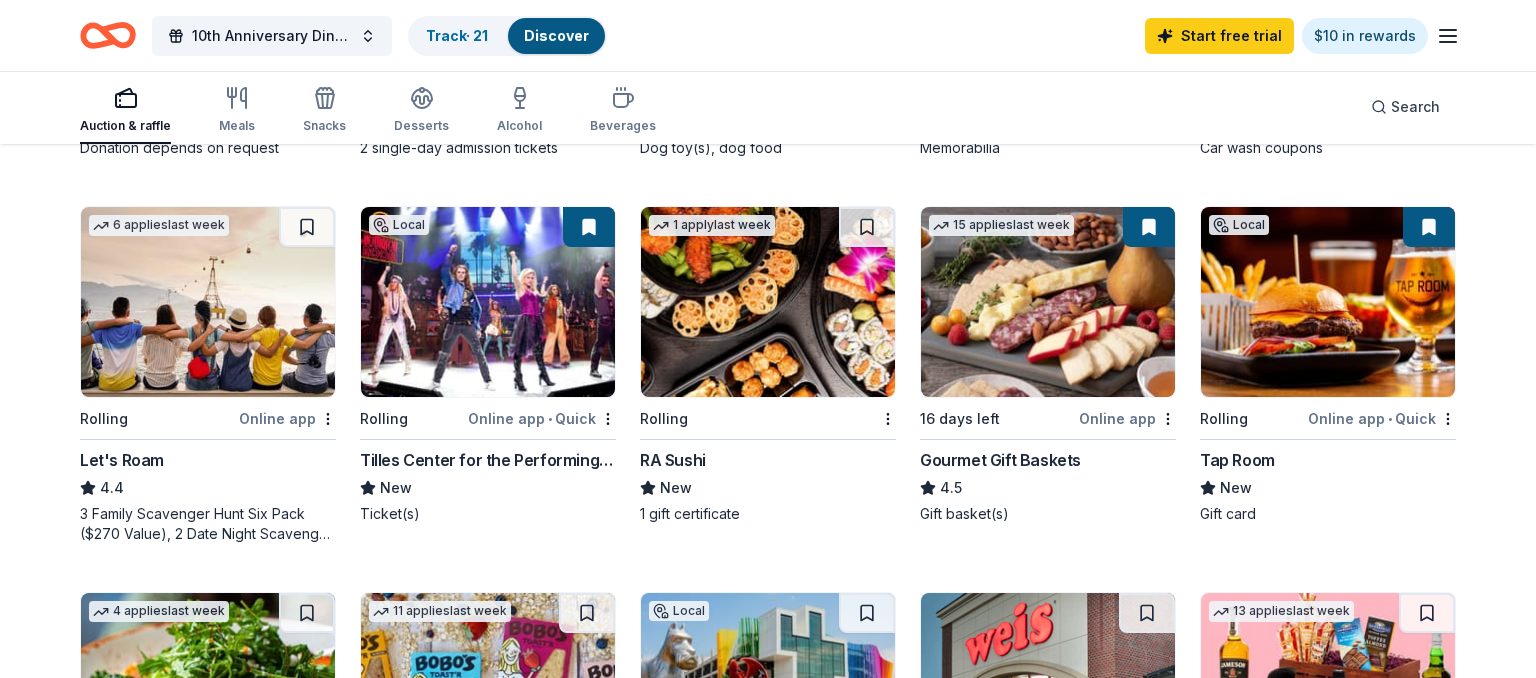 click at bounding box center [1149, 227] 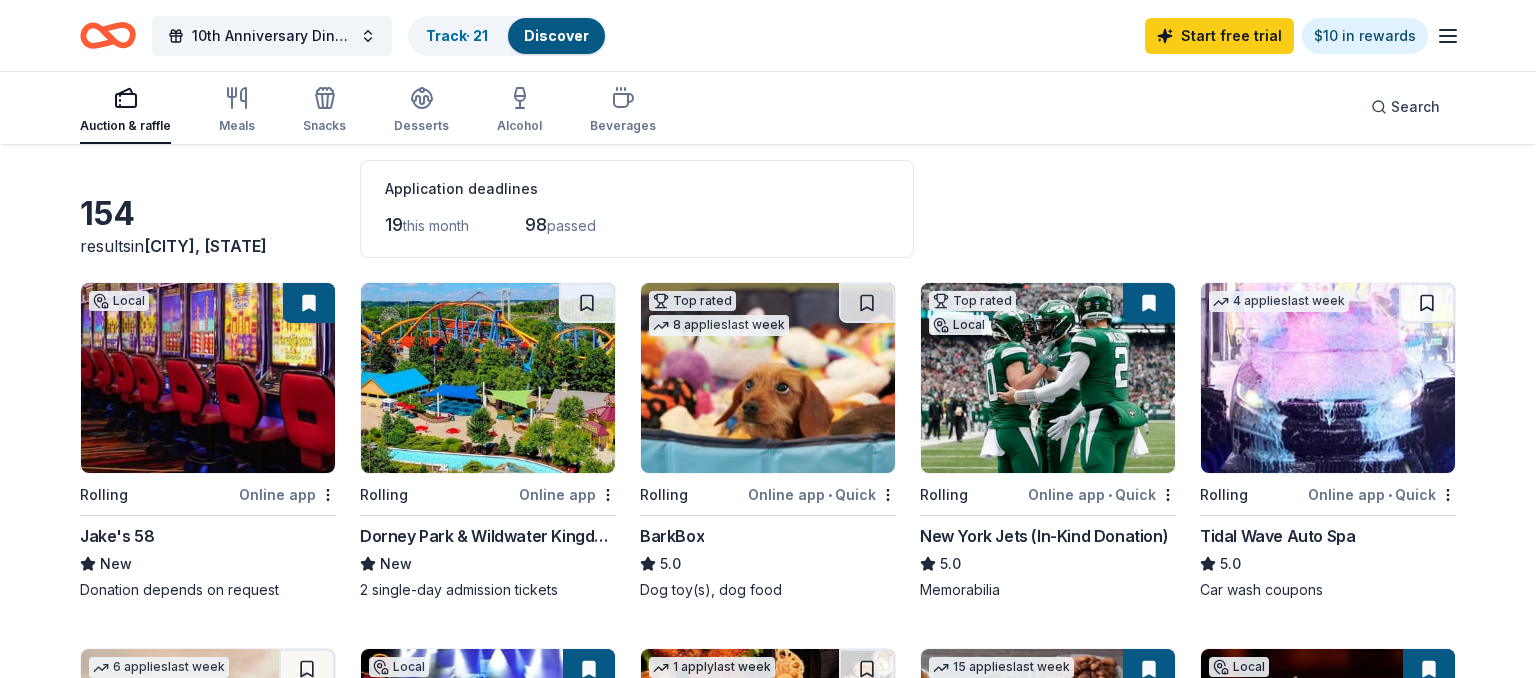 scroll, scrollTop: 0, scrollLeft: 0, axis: both 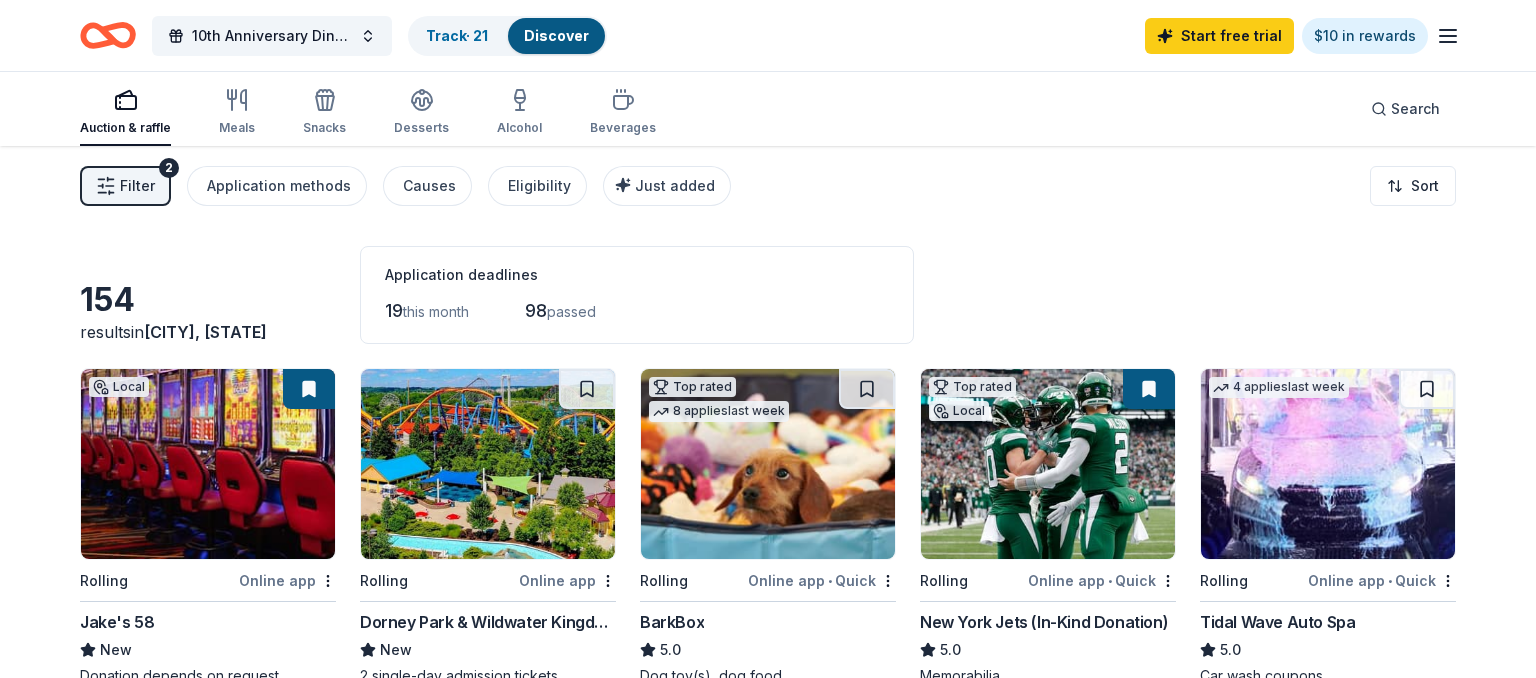 click on "Filter" at bounding box center (137, 186) 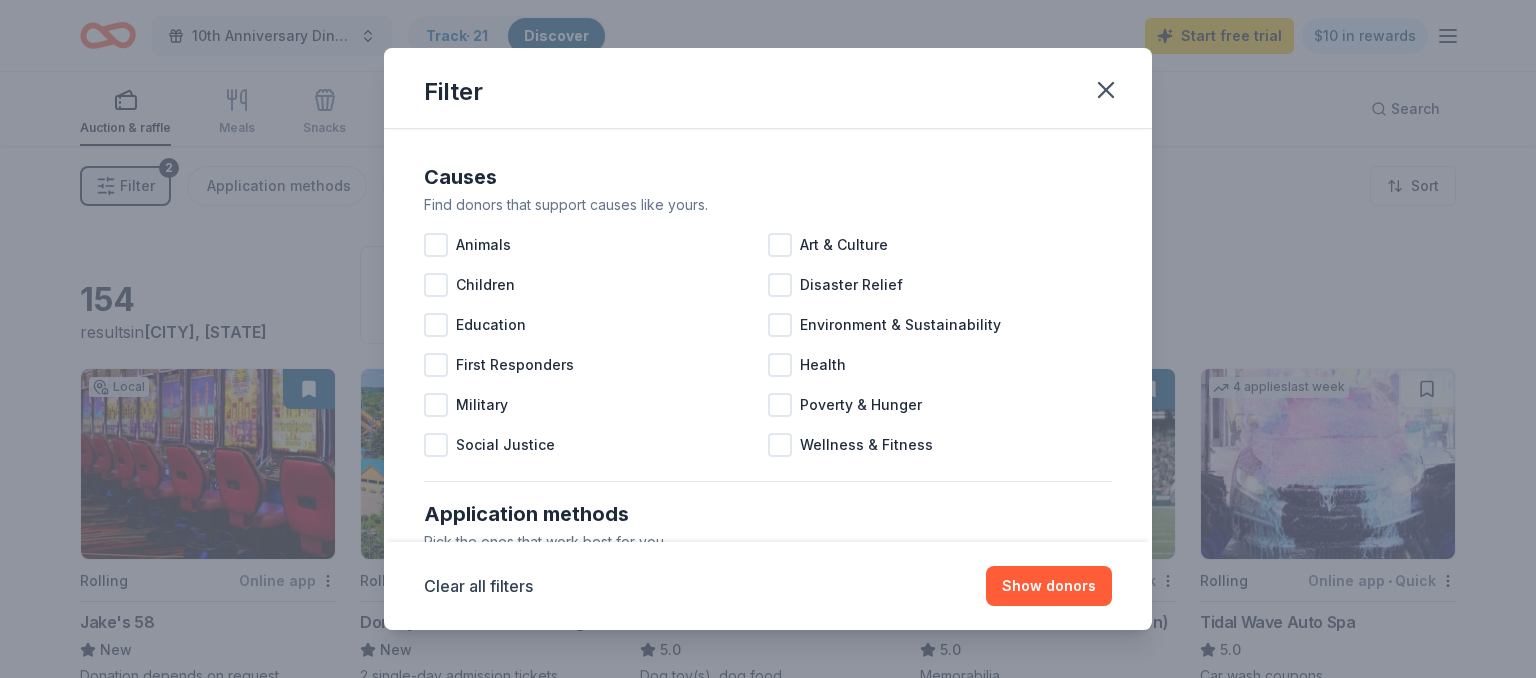 click on "Filter" at bounding box center [768, 88] 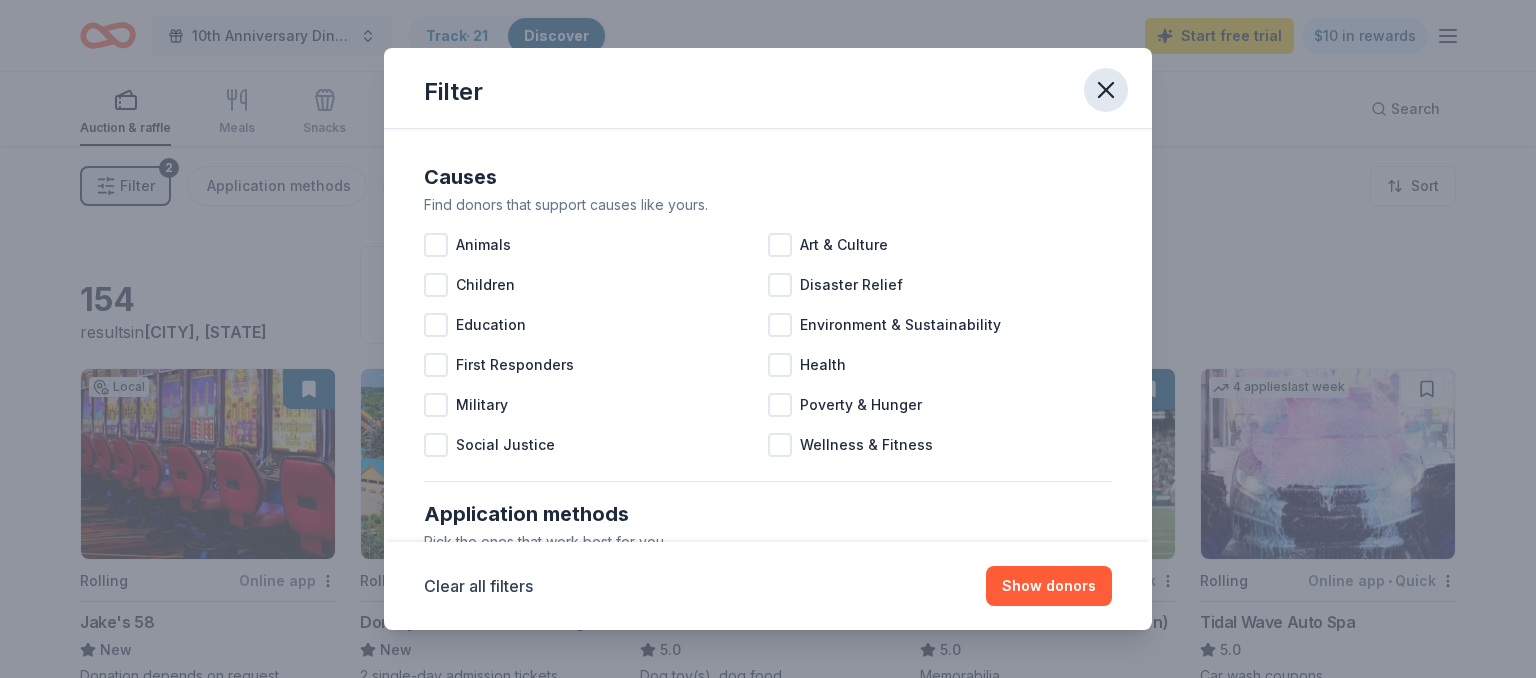 click 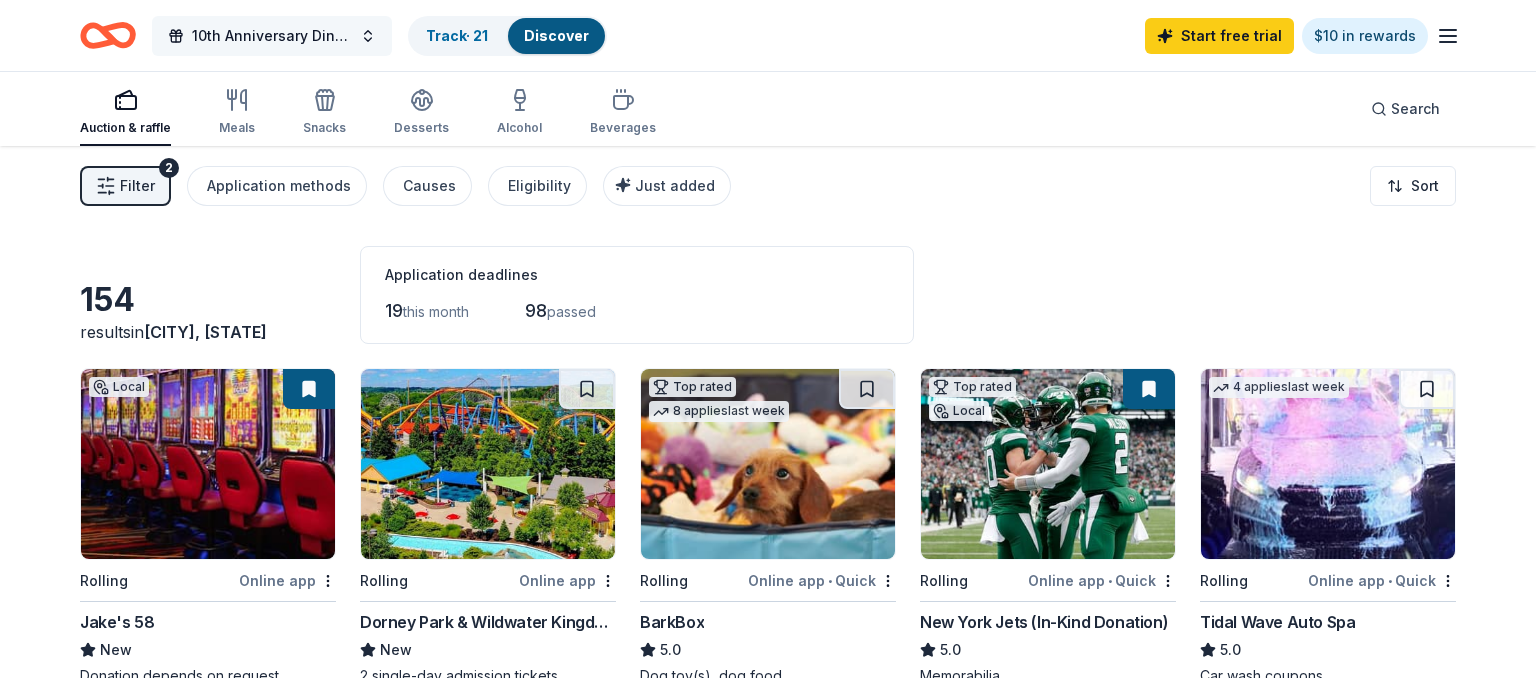 click on "10th Anniversary Dinner for Heroes" at bounding box center (272, 36) 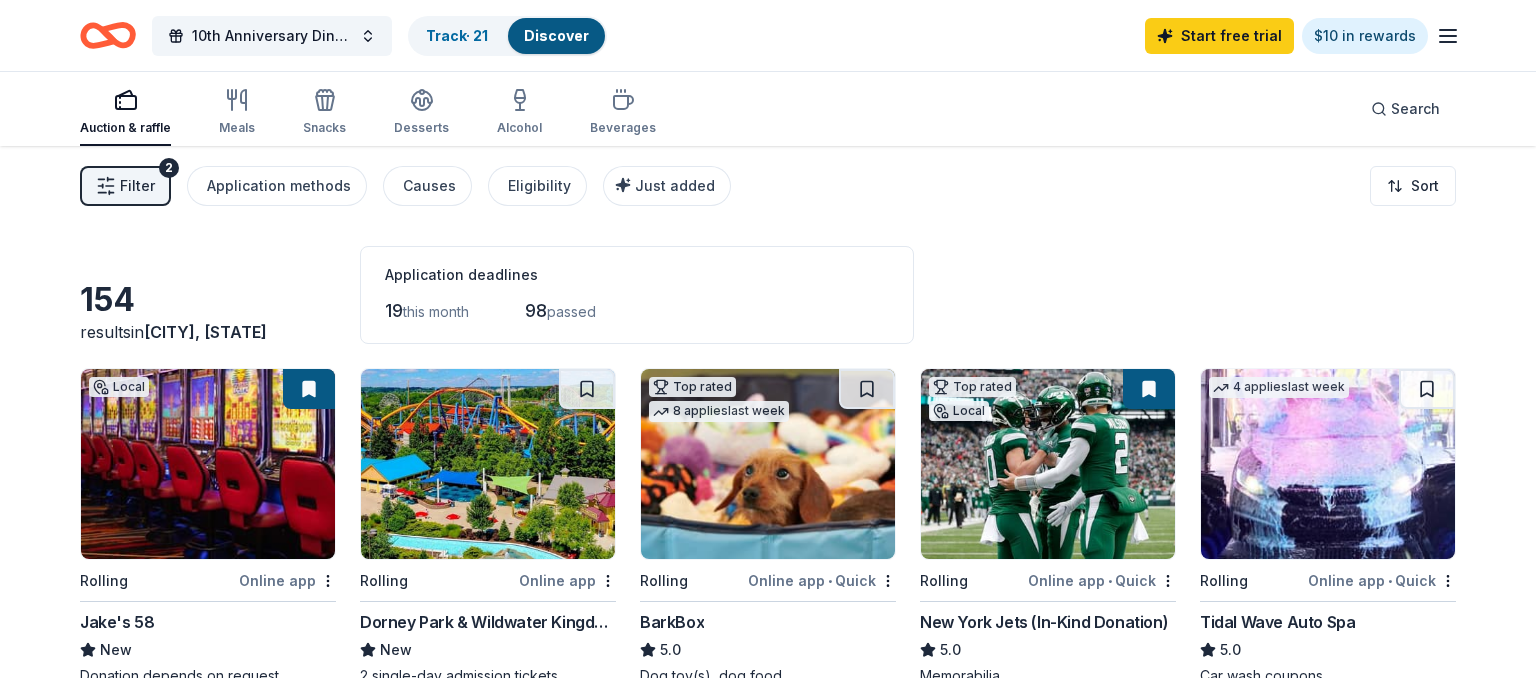 click on "Track  · 21 Discover" at bounding box center [507, 36] 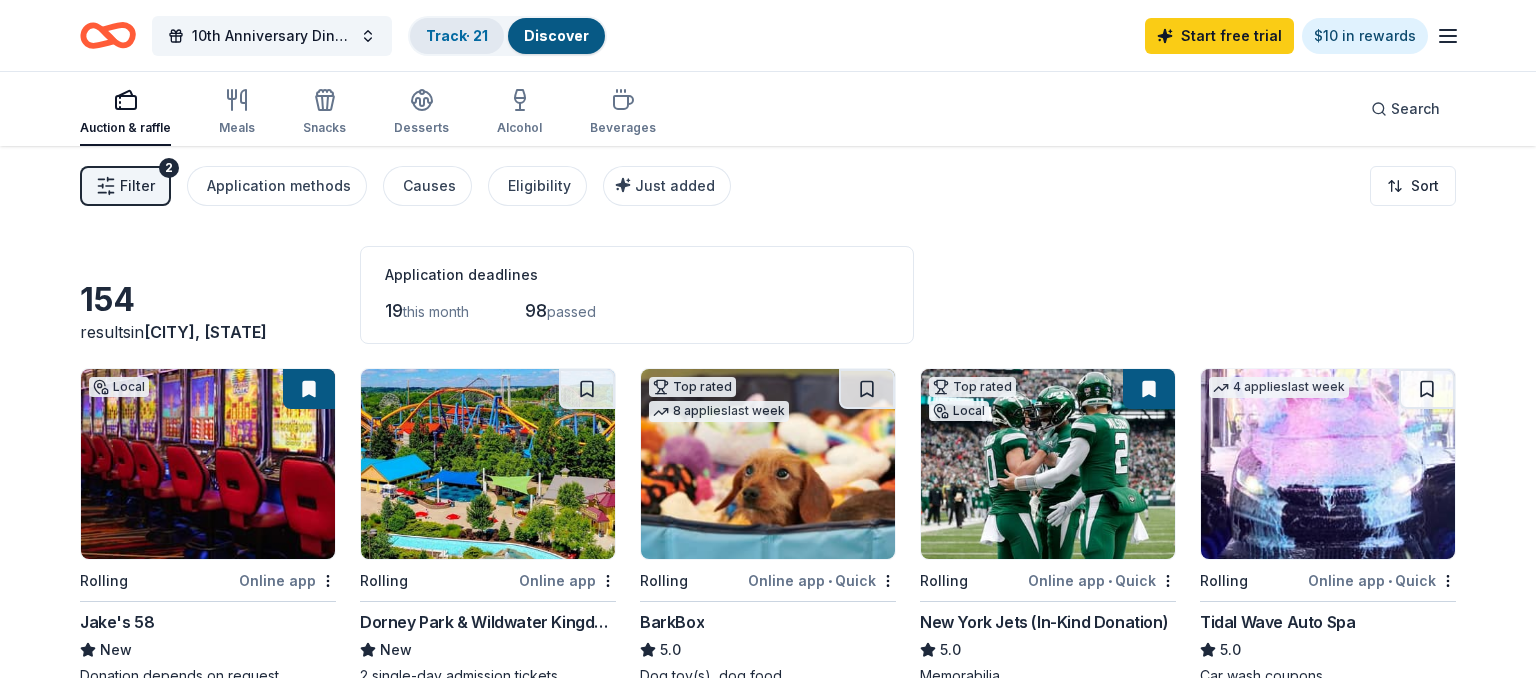 click on "Track  · 21 Discover" at bounding box center [507, 36] 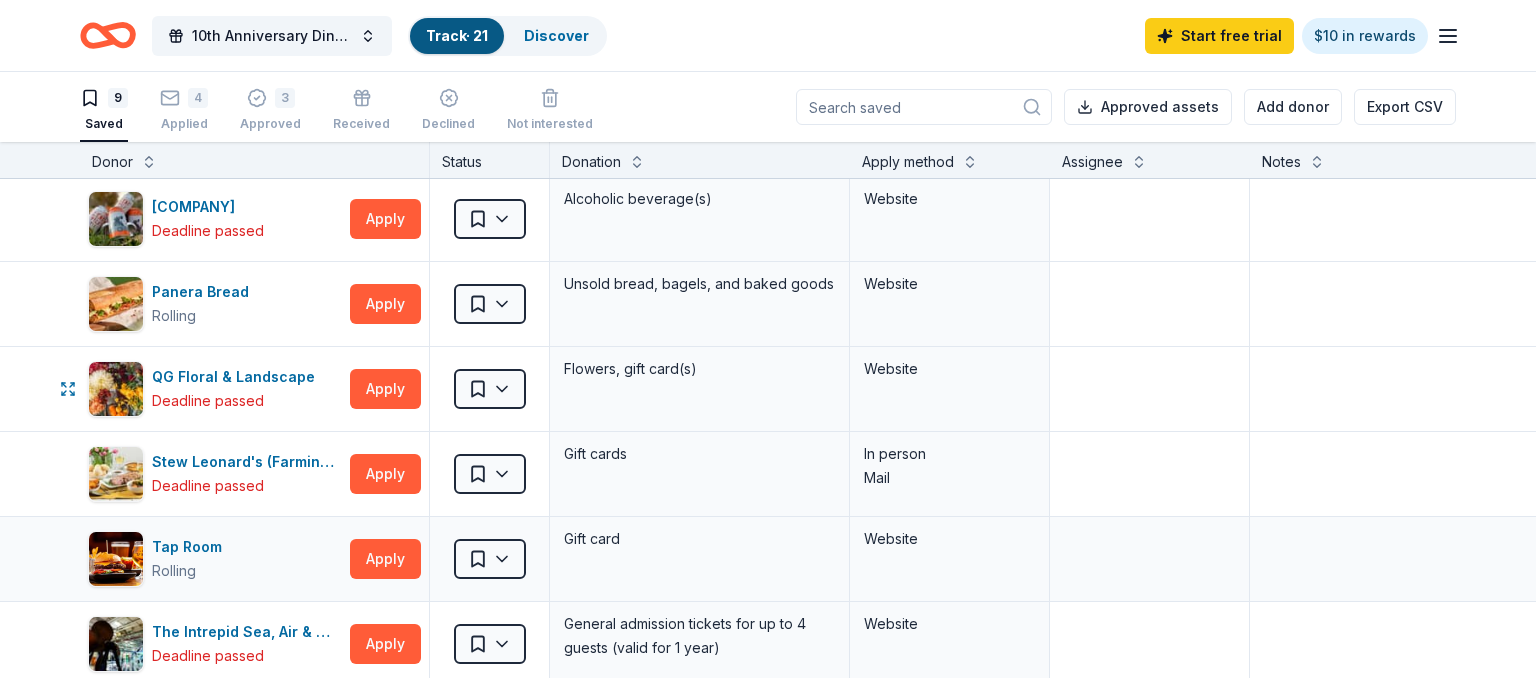 scroll, scrollTop: 115, scrollLeft: 0, axis: vertical 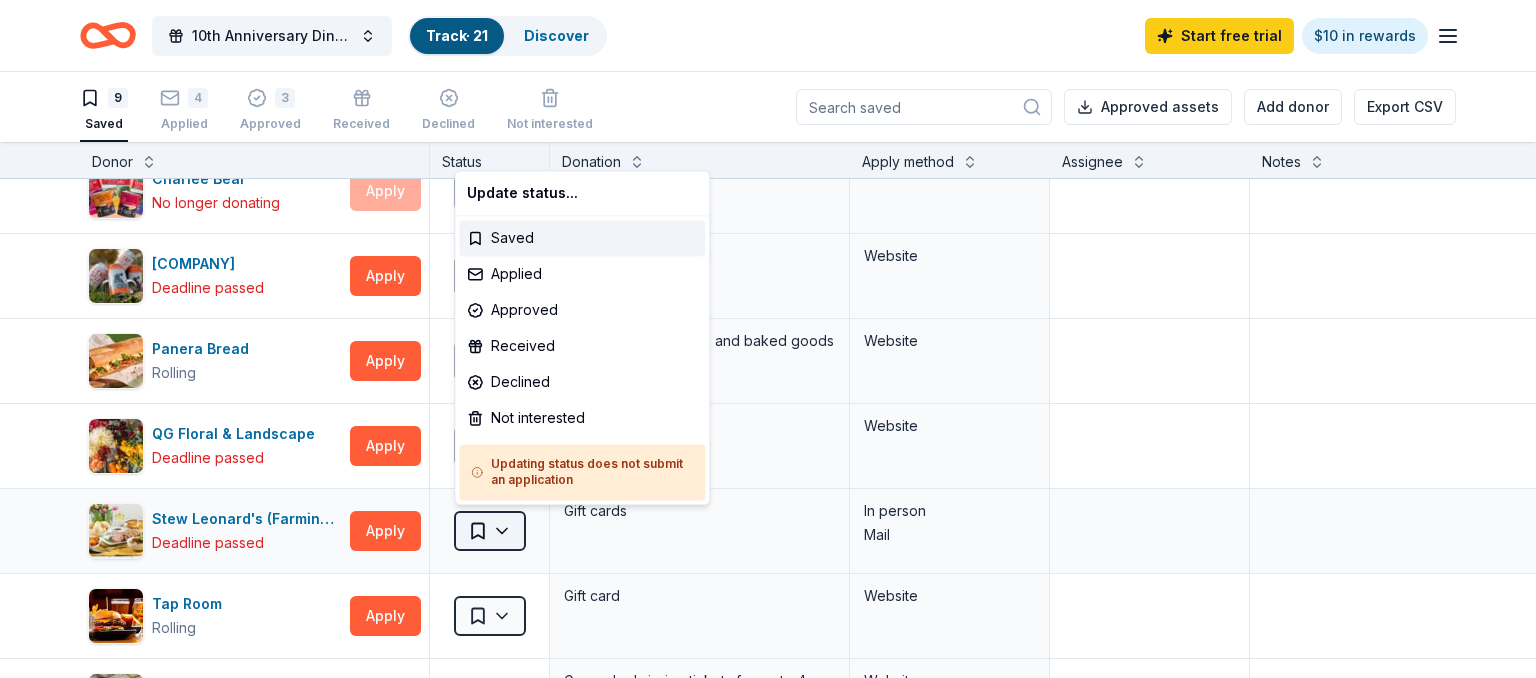 click on "[COMPANY] Deadline passed Apply Saved [ITEM], [ITEM], [ITEM] Website [COMPANY] Deadline passed Apply Saved [ITEM] Website [COMPANY] Deadline passed Apply Saved [ITEM] Website [COMPANY] Rolling Apply Saved [ITEM], [ITEM], and [ITEM] Website [COMPANY] Deadline passed Apply Saved [ITEM] In person Mail Tap Room Rolling Apply Saved [ITEM] Website [COMPANY] Deadline passed Apply Saved [ITEM] for up to [NUMBER] guests (valid for [DURATION]) Website [COMPANY] Due in  [NUMBER]  days Apply Saved [ITEM], [ITEM], [ITEM] In person   Saved Saved" at bounding box center (768, 339) 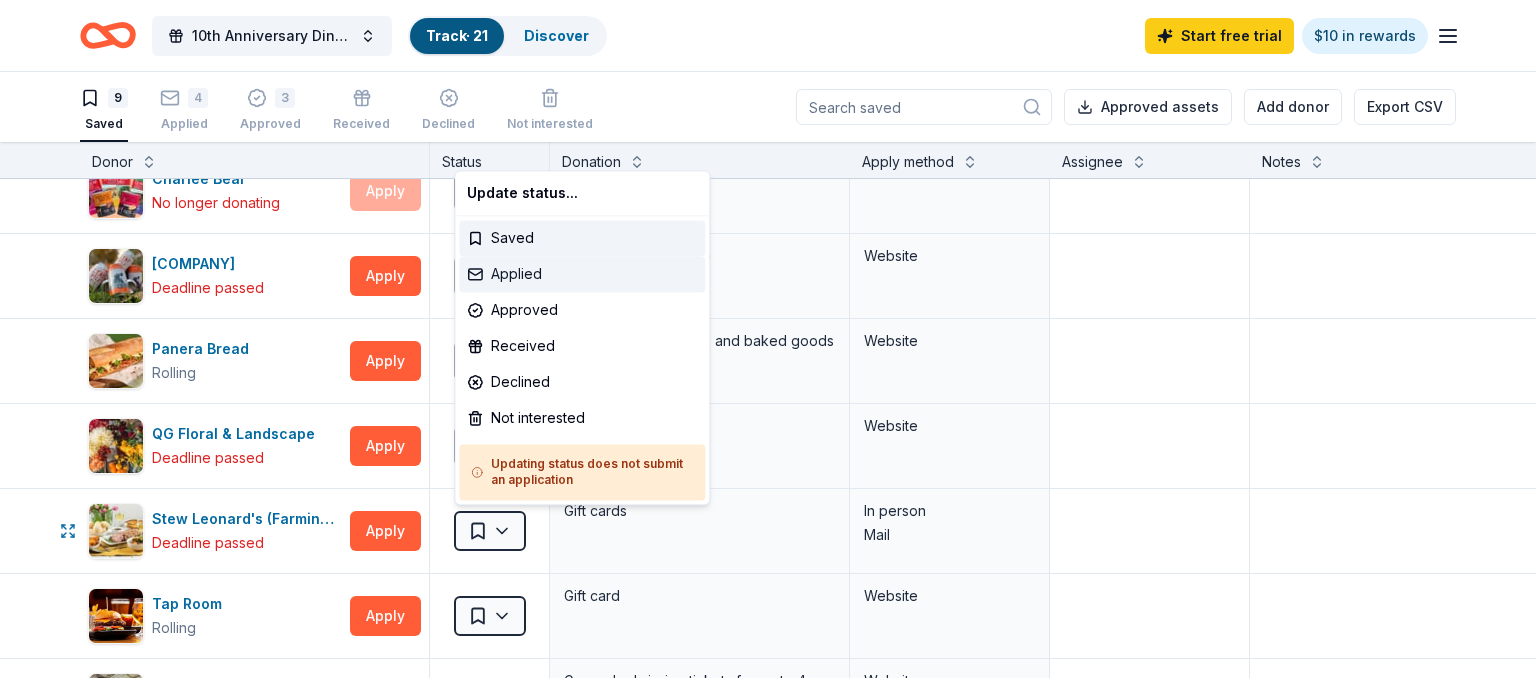 click on "Applied" at bounding box center (582, 274) 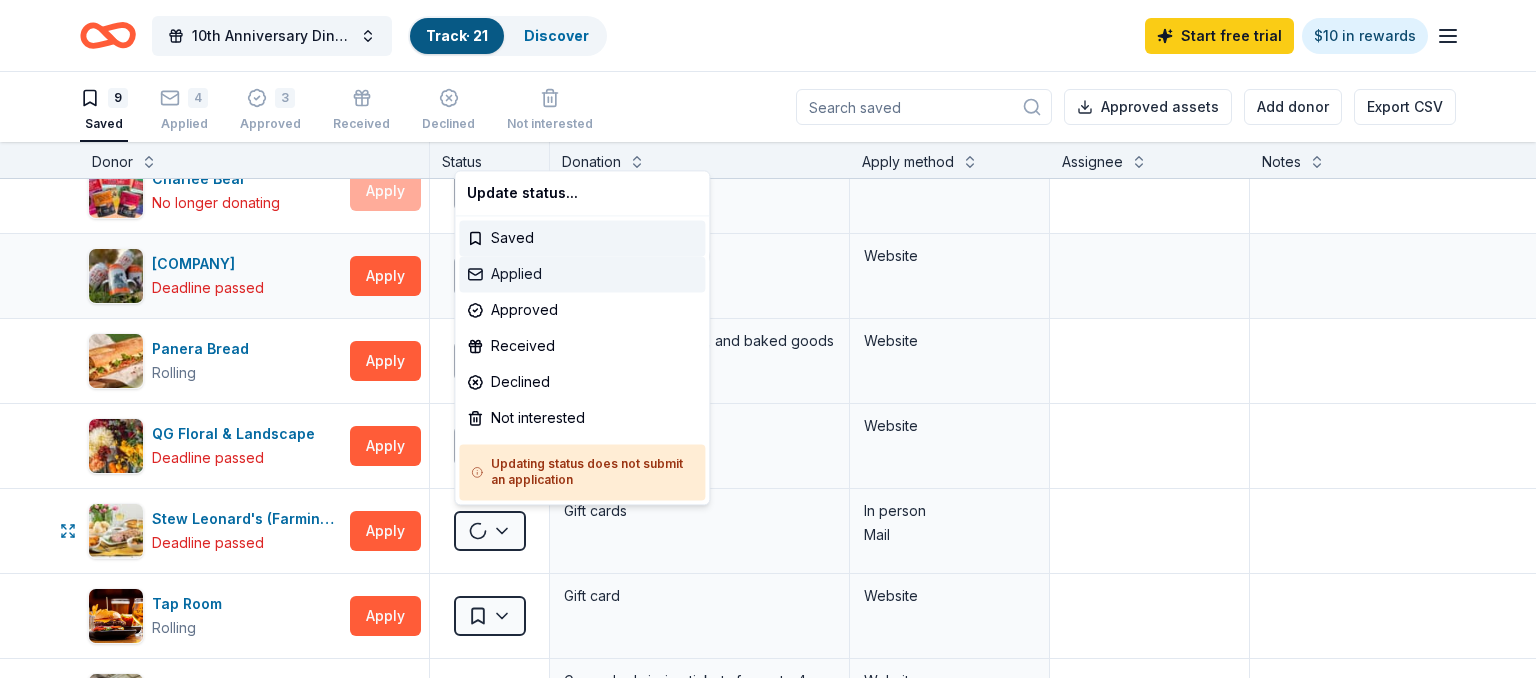 scroll, scrollTop: 115, scrollLeft: 0, axis: vertical 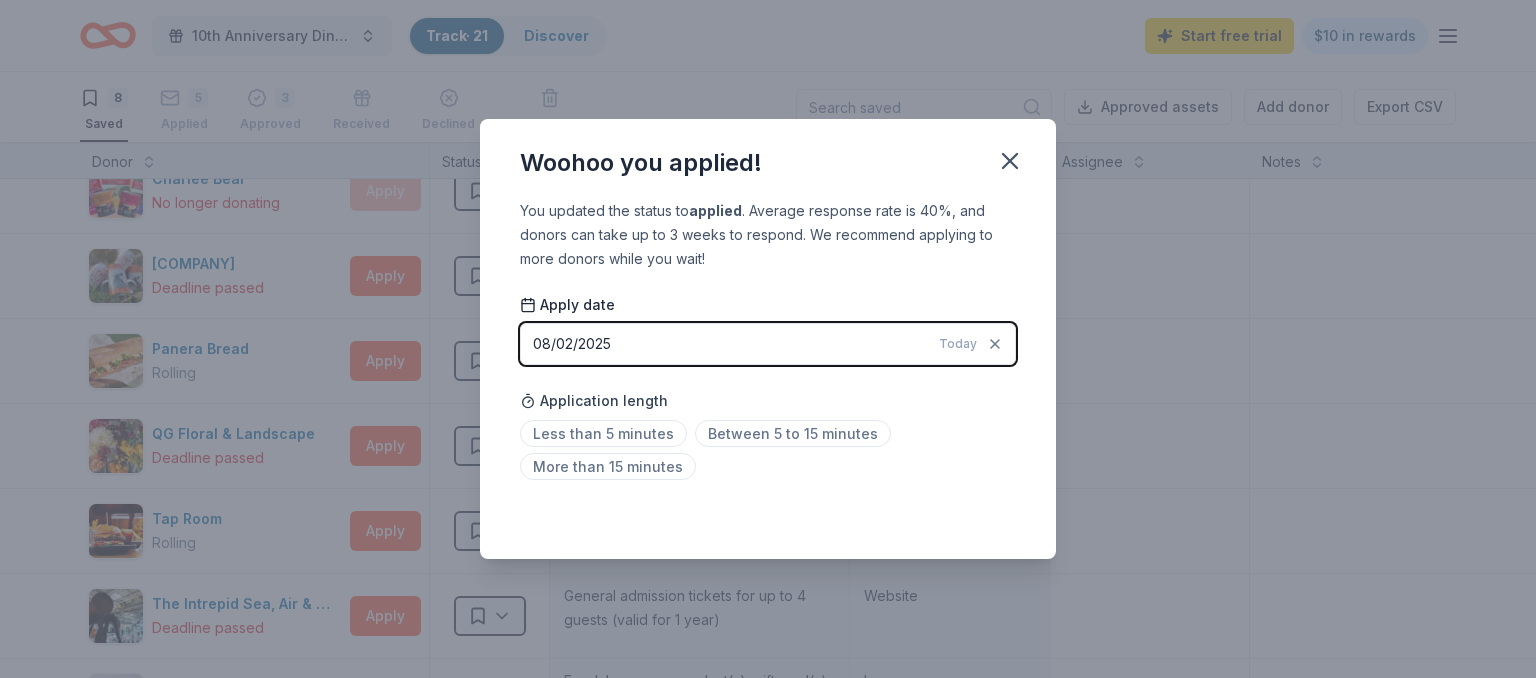 click on "[DATE] Today" at bounding box center (768, 344) 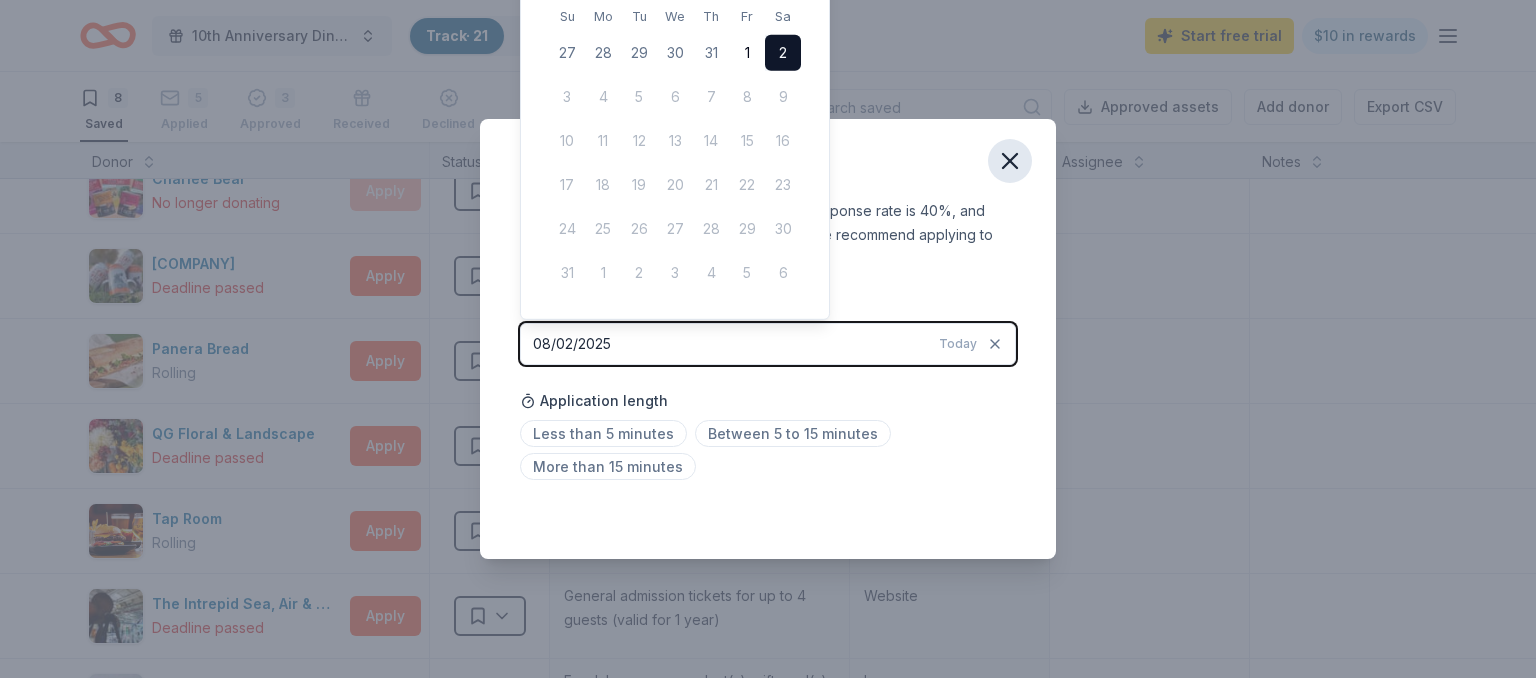 click 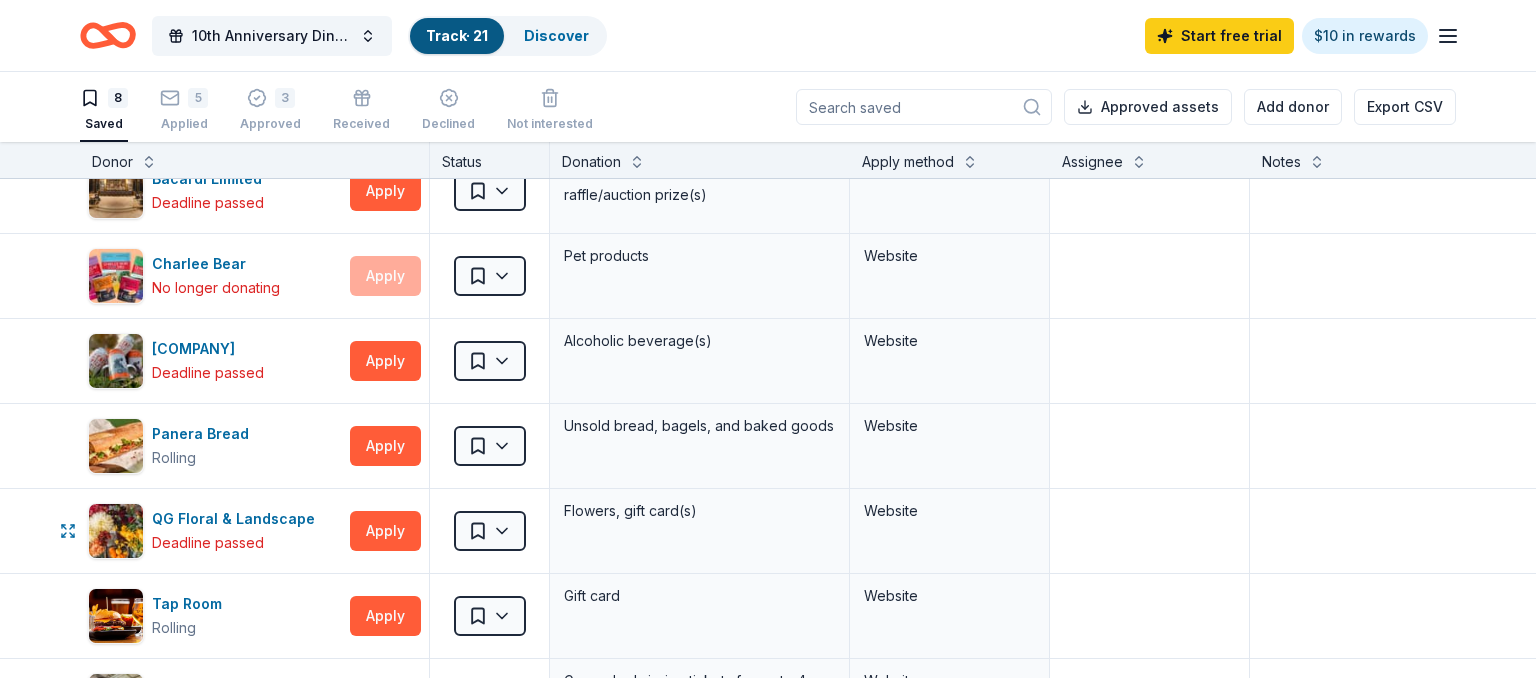 scroll, scrollTop: 0, scrollLeft: 0, axis: both 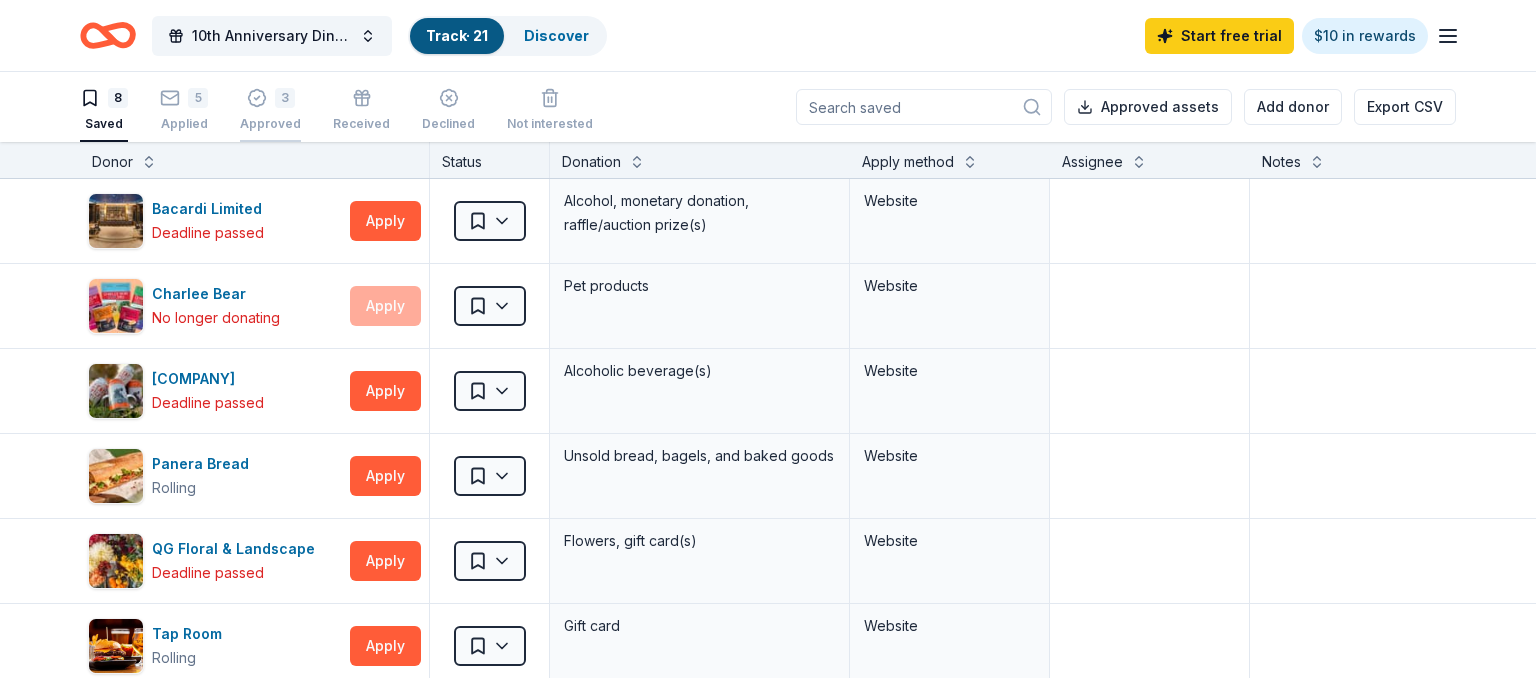 click on "Approved" at bounding box center [270, 124] 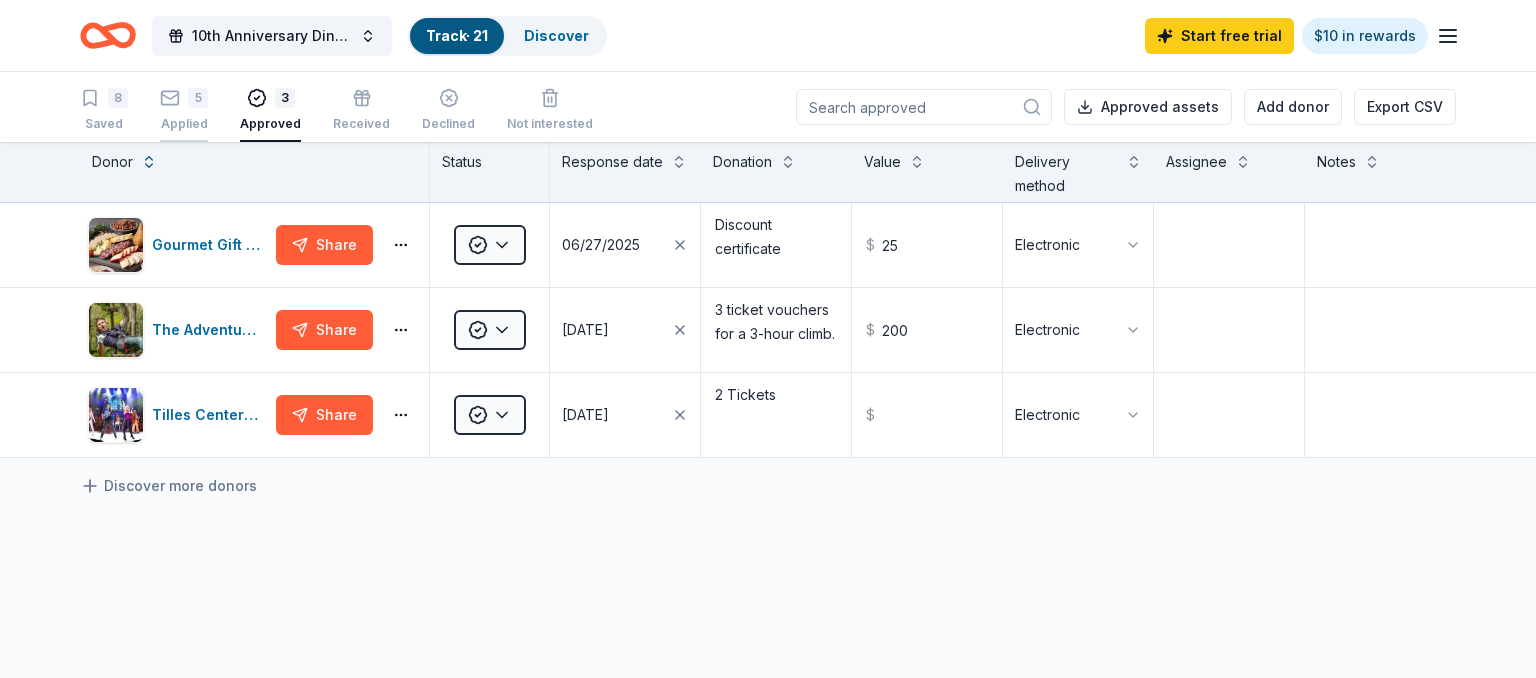 click on "Applied" at bounding box center [184, 113] 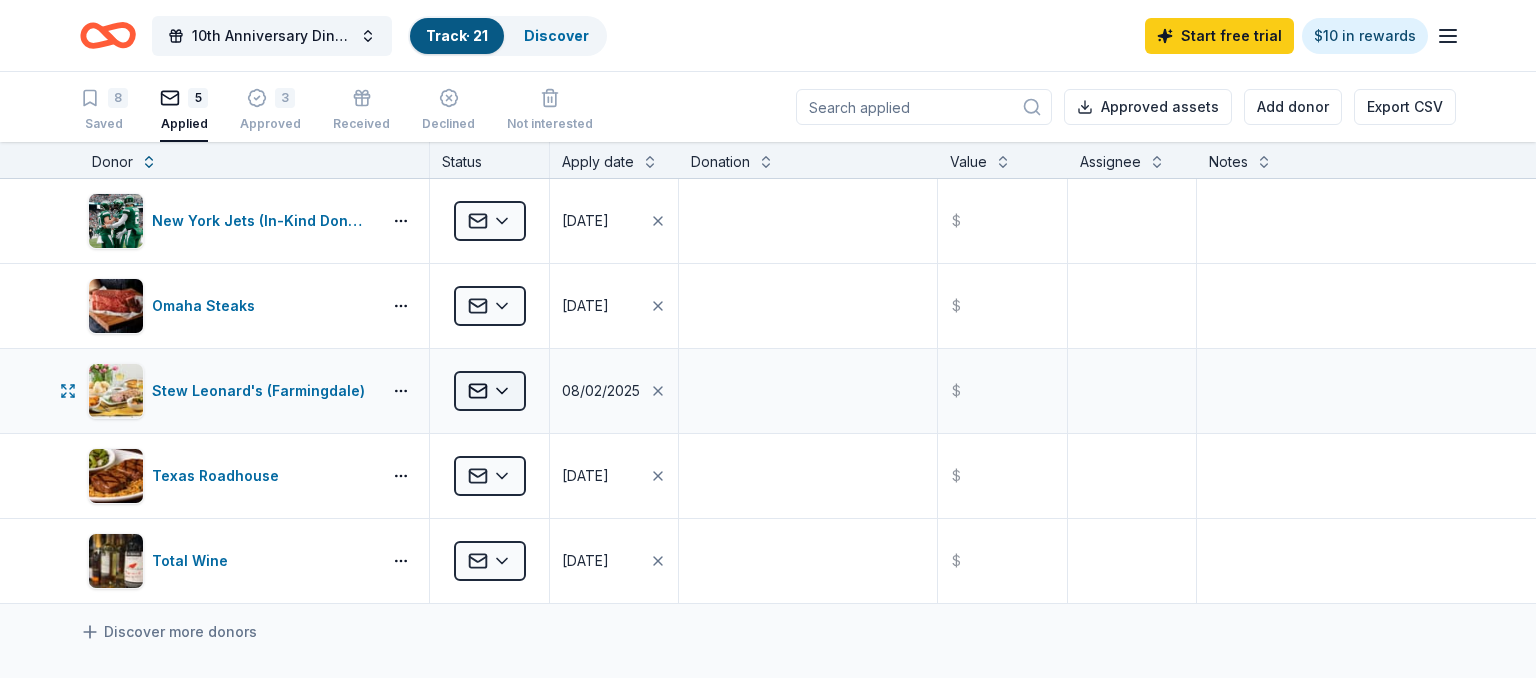 click on "[FIRST] [LAST] (In-Kind Donation) Applied [DATE] $ [COMPANY] Applied [DATE] $ [COMPANY] ([LOCATION]) Applied [DATE] $ [COMPANY] Applied [DATE] $ [COMPANY] Applied [DATE] $   Discover more donors Saved" at bounding box center [768, 339] 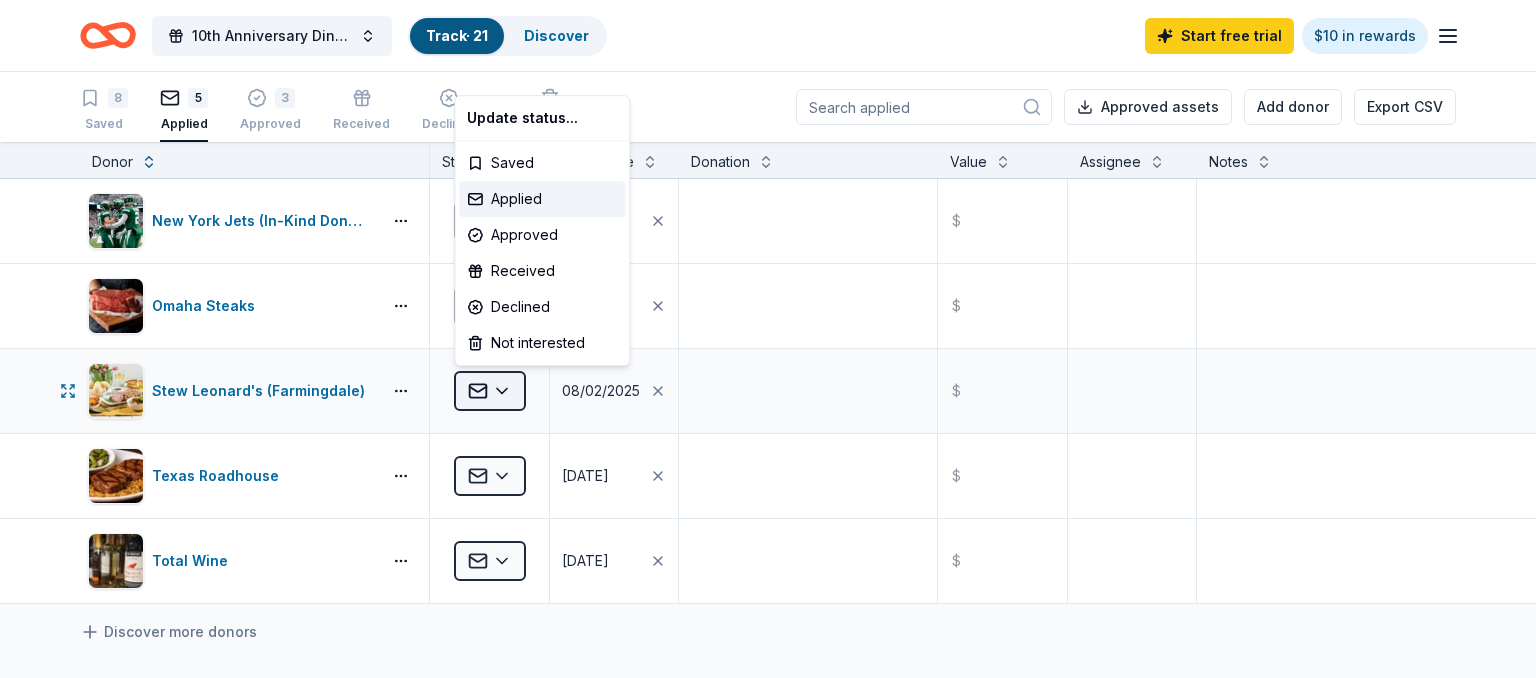 click on "[FIRST] [LAST] (In-Kind Donation) Applied [DATE] $ [COMPANY] Applied [DATE] $ [COMPANY] ([LOCATION]) Applied [DATE] $ [COMPANY] Applied [DATE] $ [COMPANY] Applied [DATE] $   Discover more donors Saved Update status... Saved Applied Approved Received Declined Not interested" at bounding box center [768, 339] 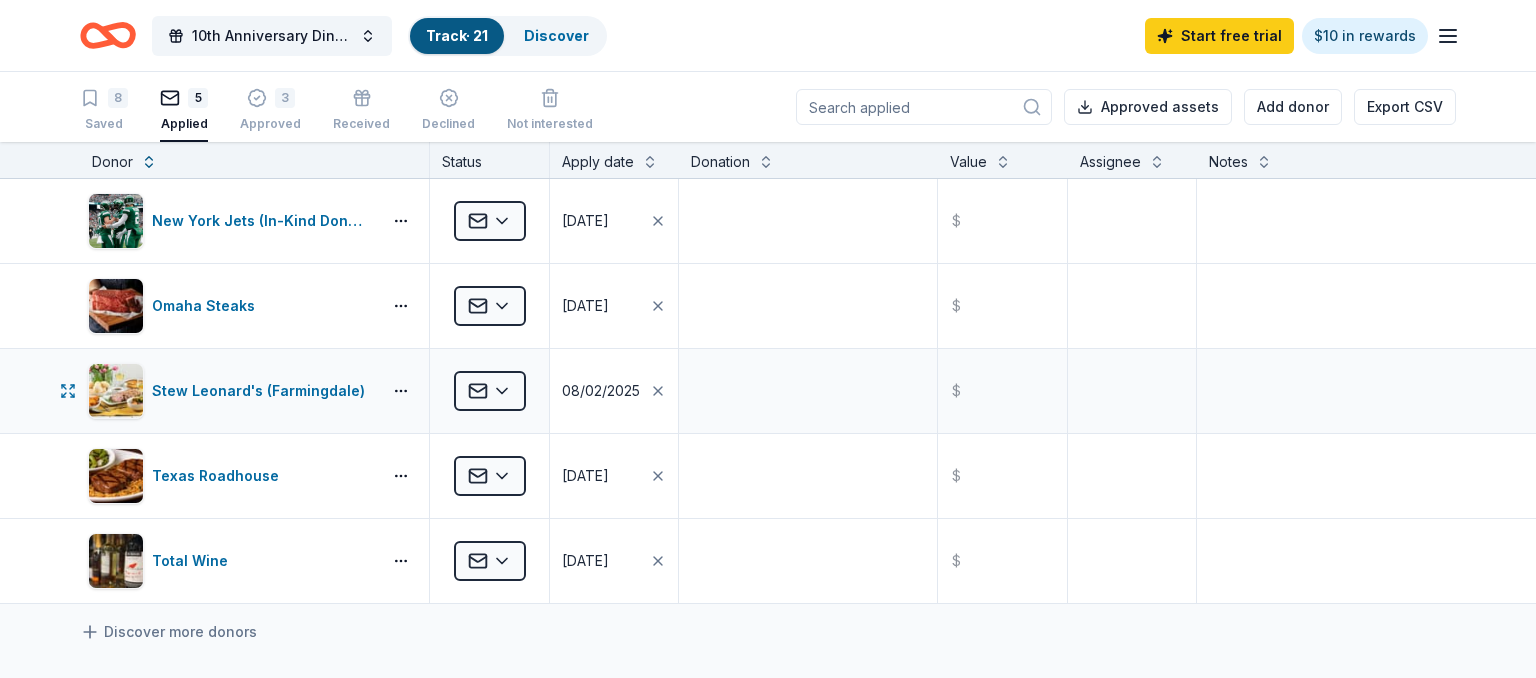 click on "08/02/2025" at bounding box center [601, 391] 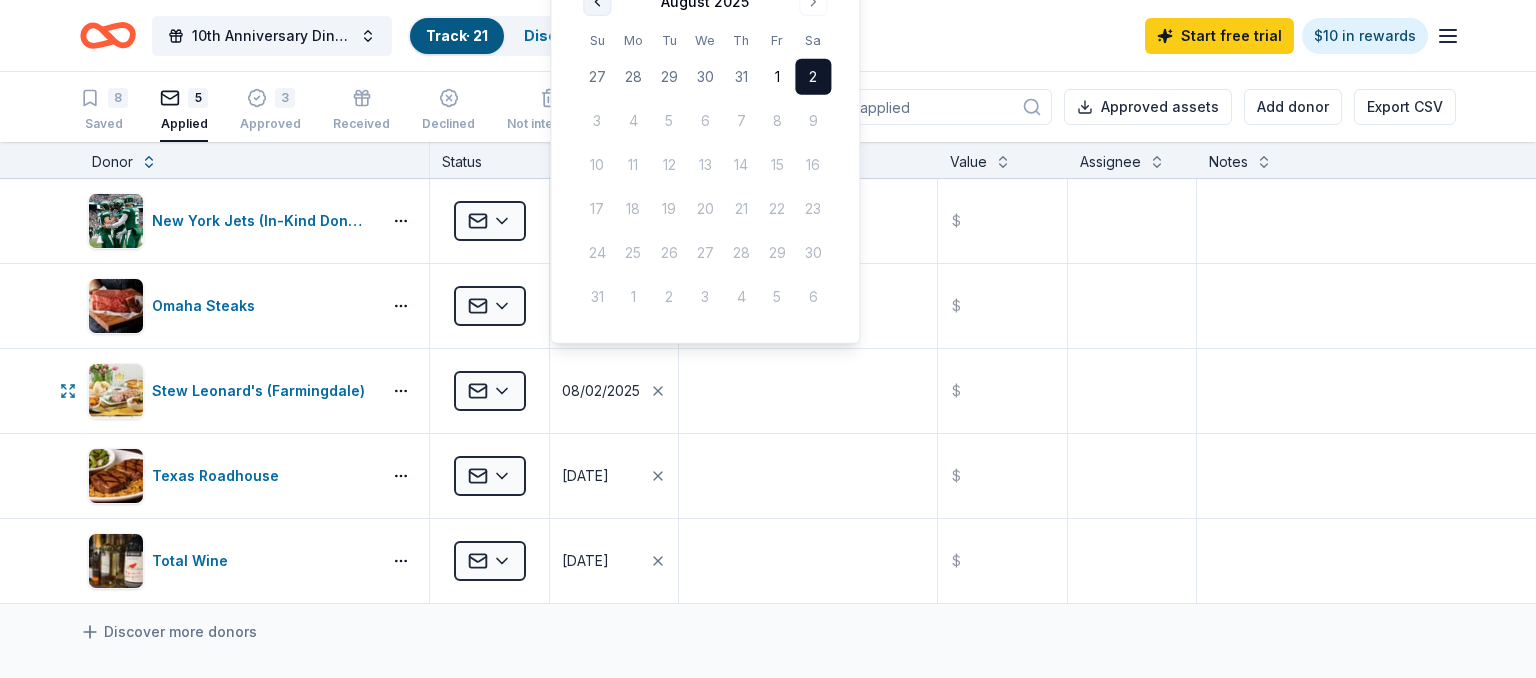 click at bounding box center (597, 2) 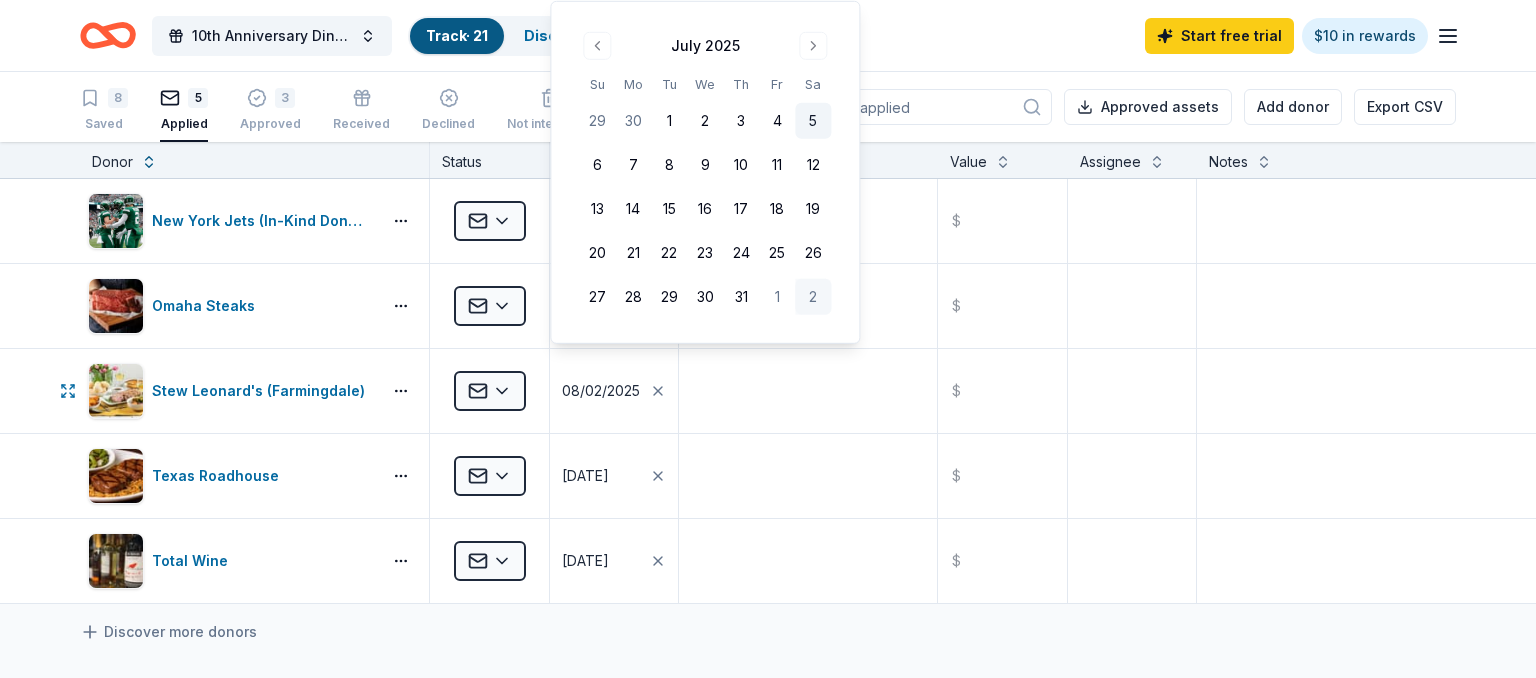 click on "5" at bounding box center (813, 121) 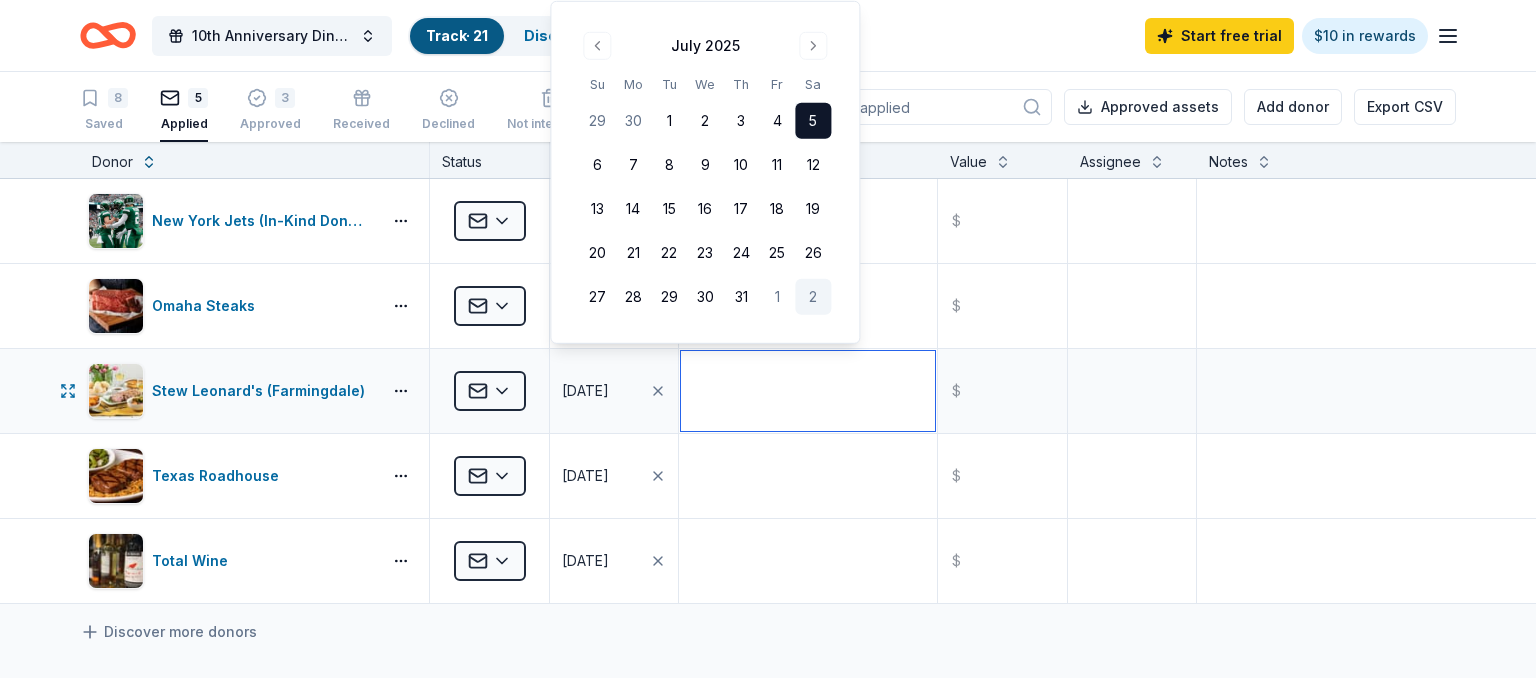 click at bounding box center [808, 391] 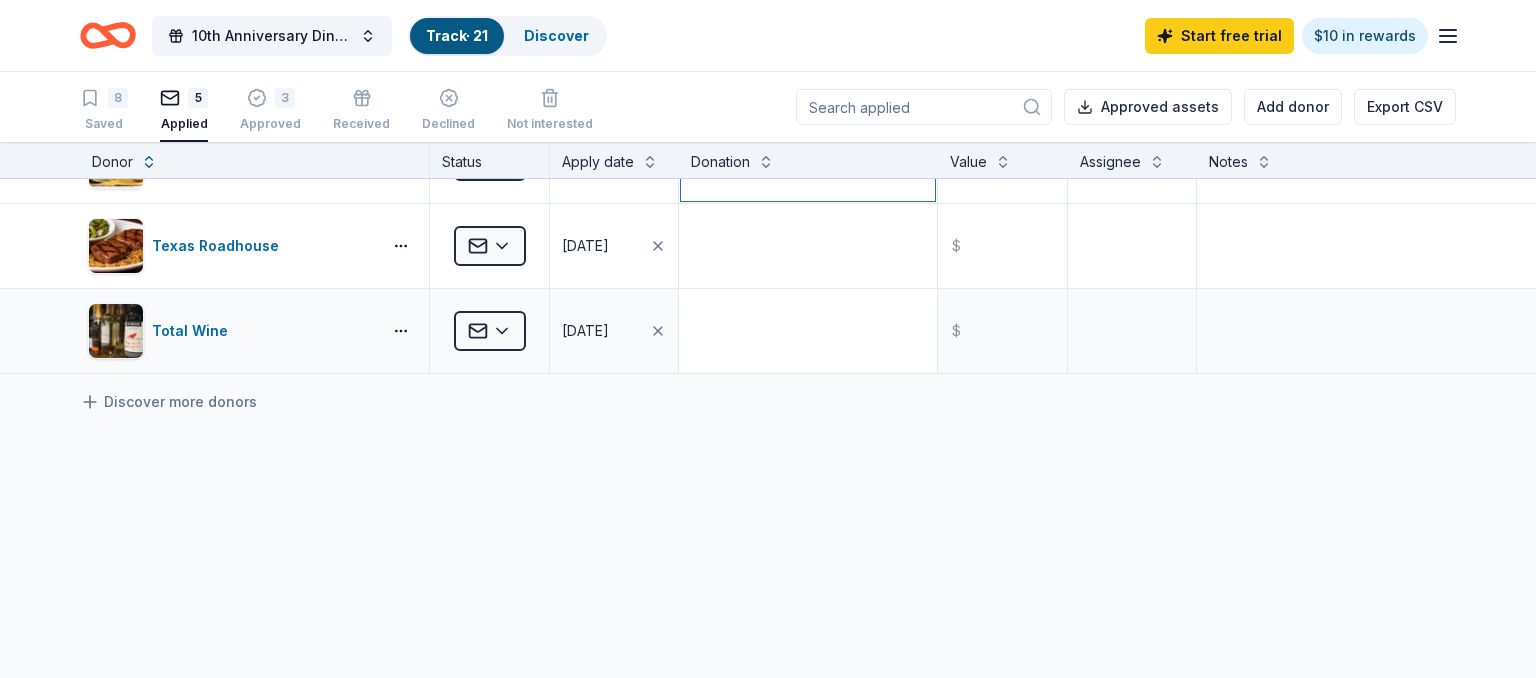 scroll, scrollTop: 0, scrollLeft: 0, axis: both 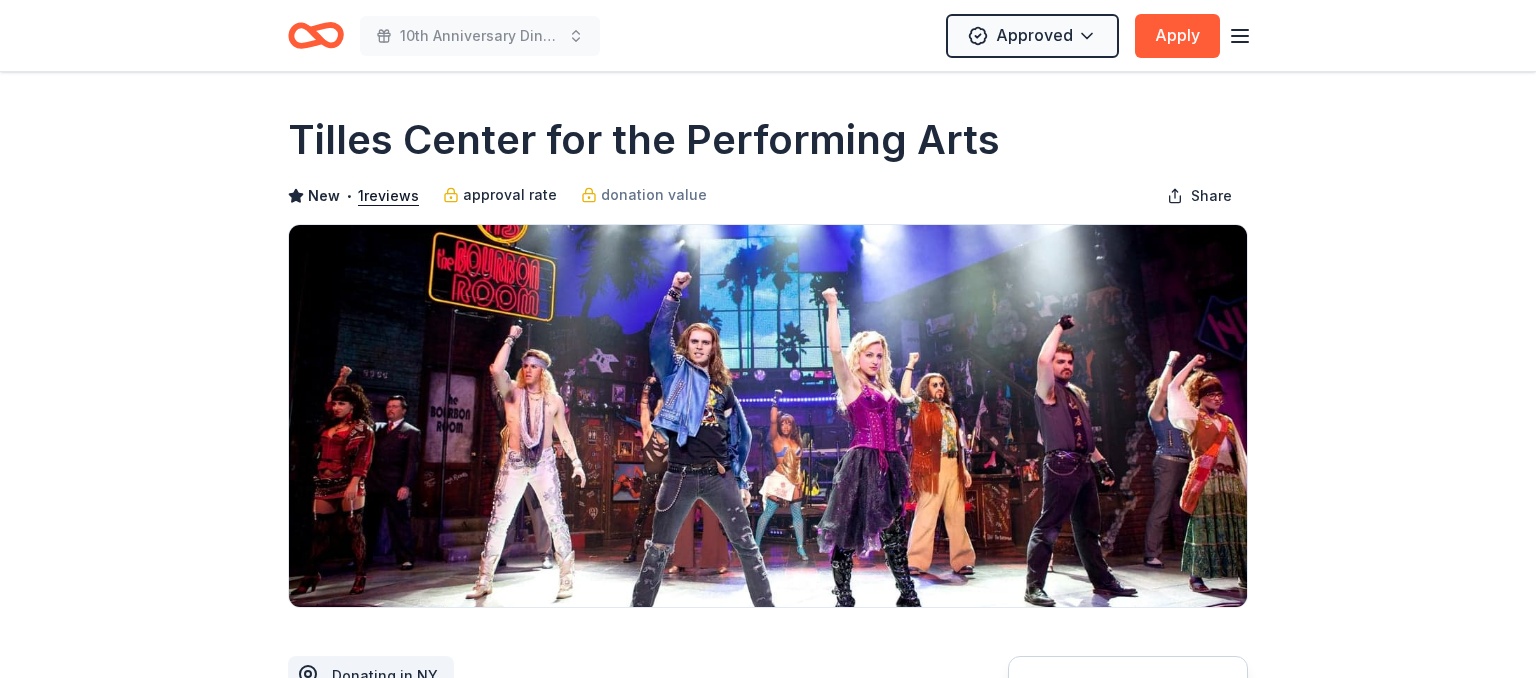 click on "approval rate" at bounding box center (510, 195) 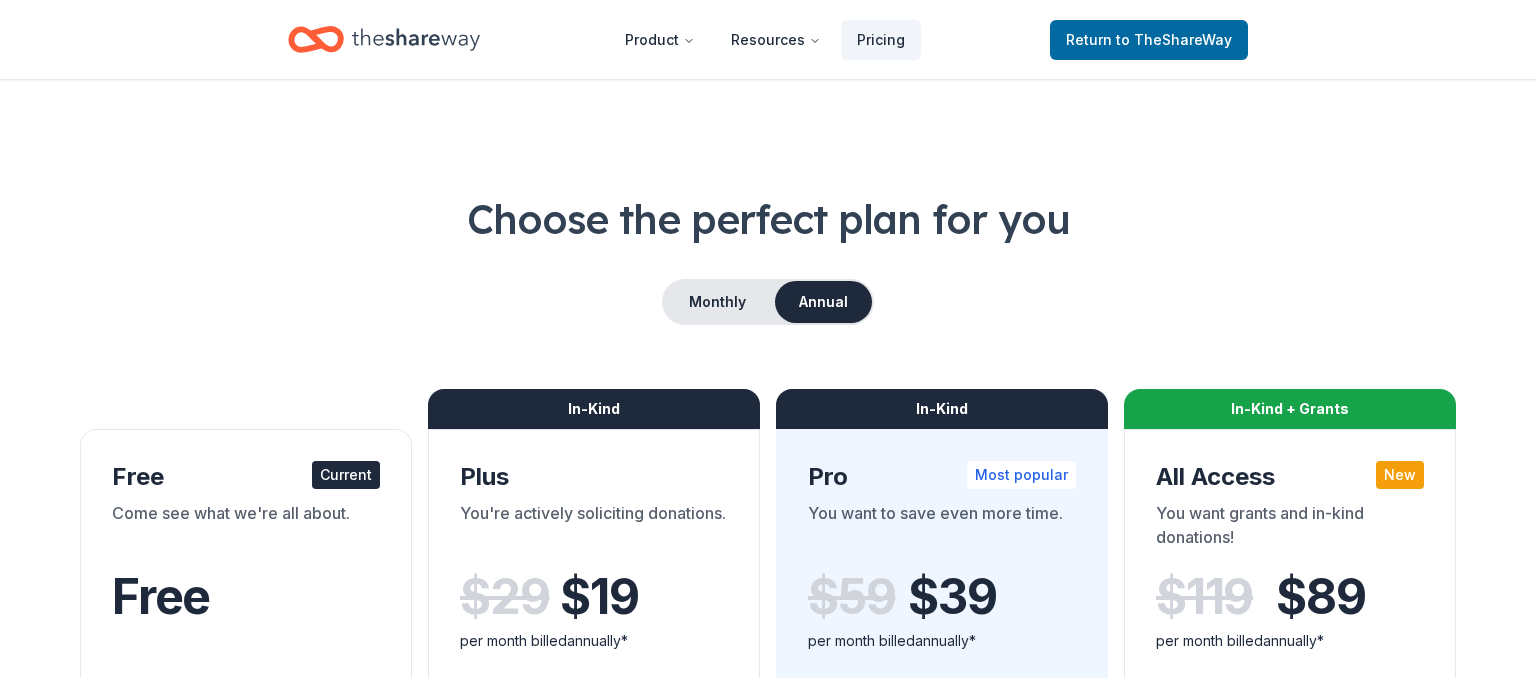 scroll, scrollTop: 0, scrollLeft: 0, axis: both 